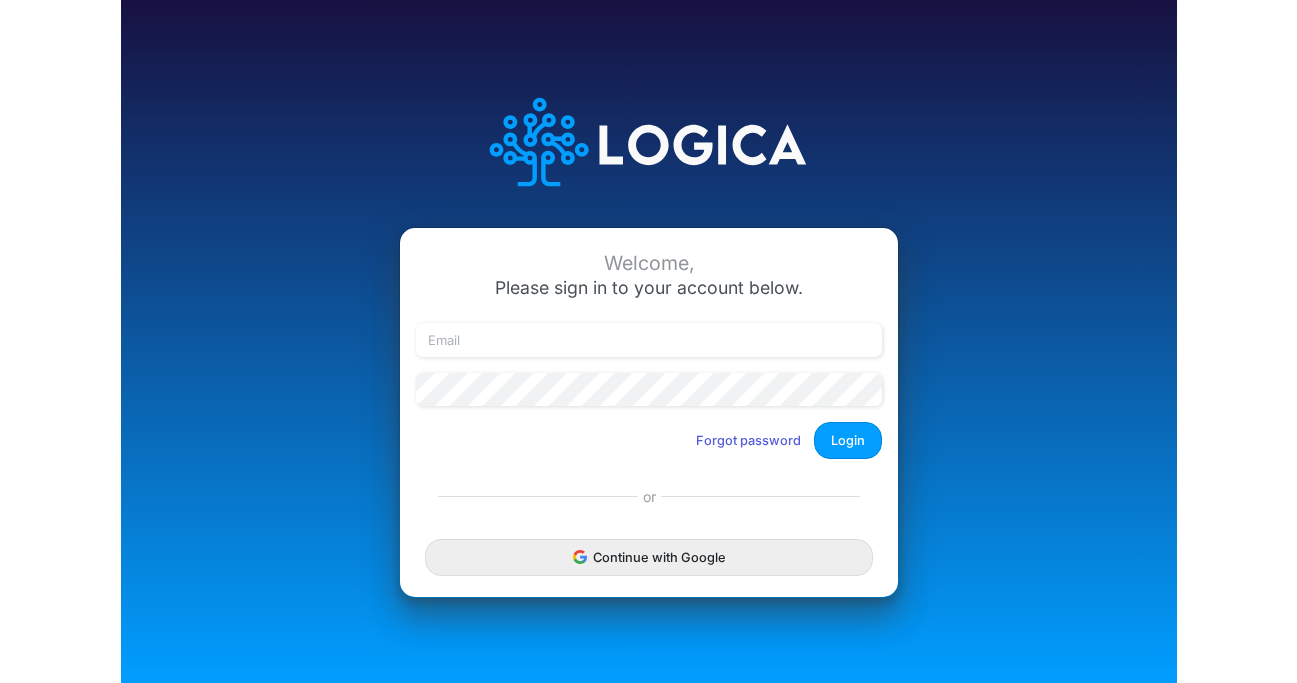 scroll, scrollTop: 0, scrollLeft: 0, axis: both 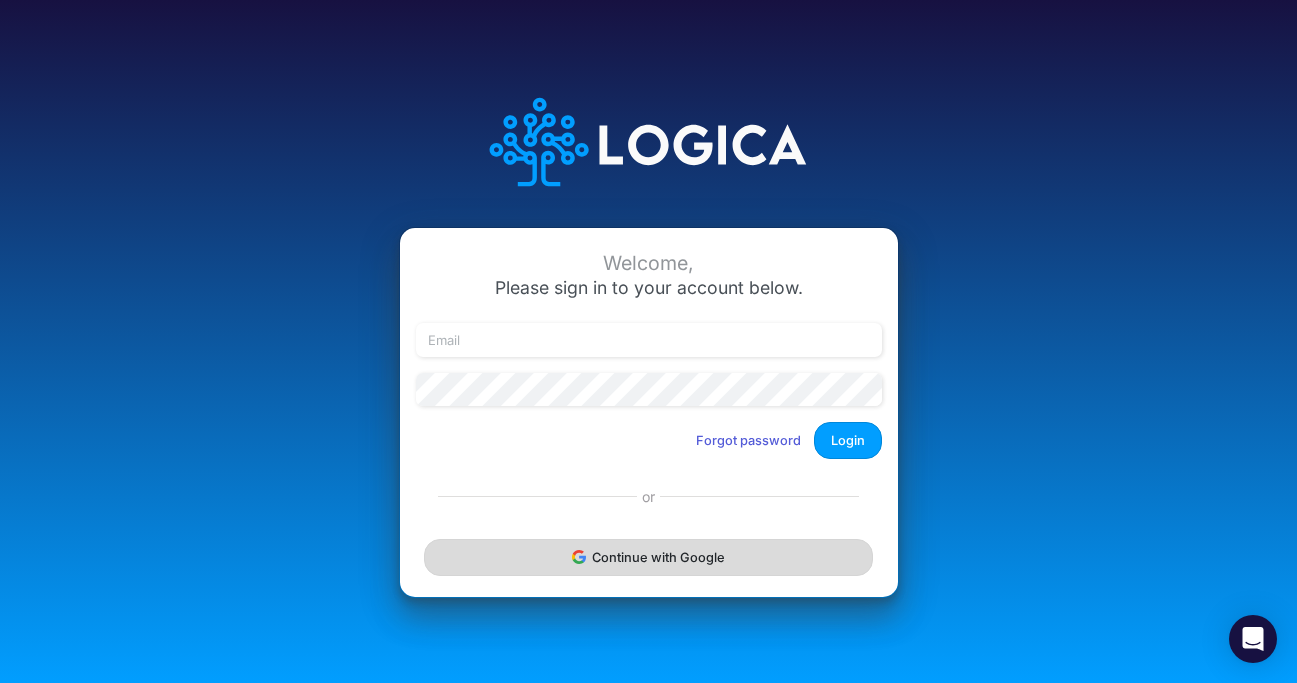click on "Continue with Google" at bounding box center (648, 557) 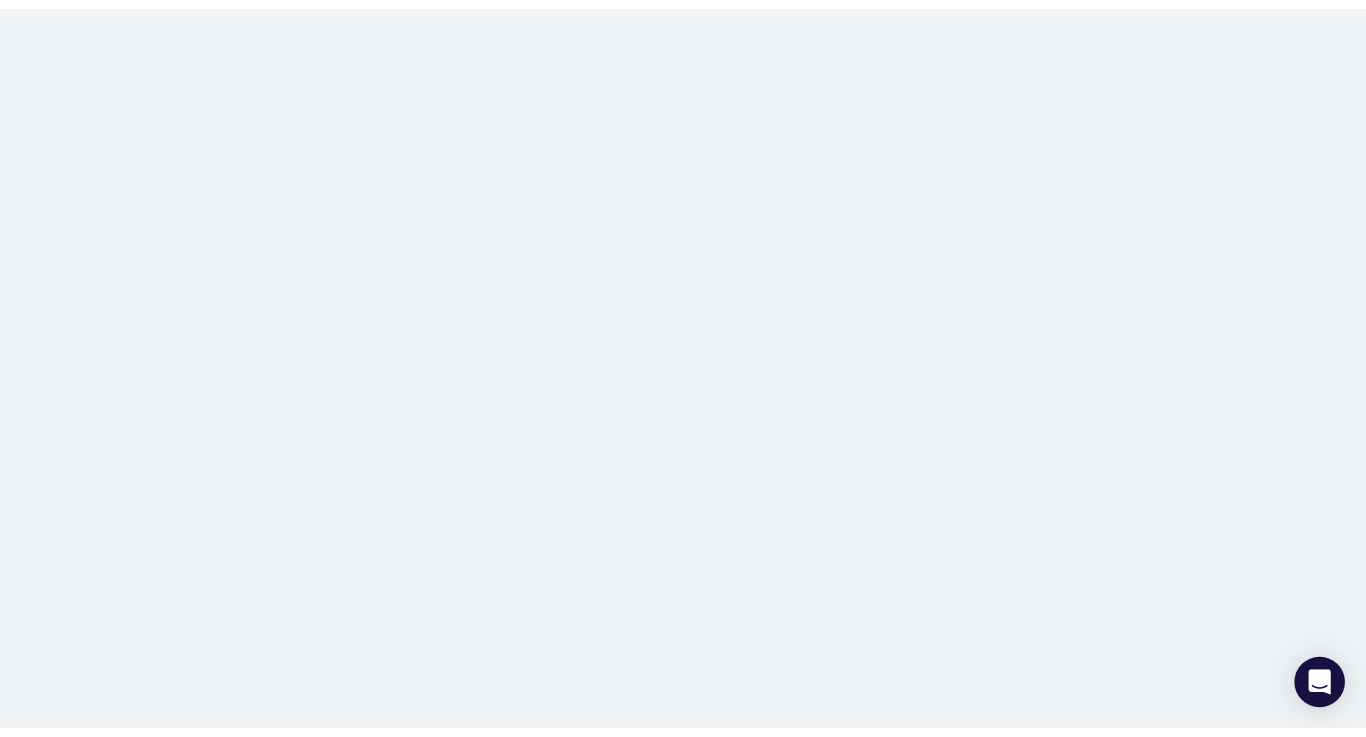 scroll, scrollTop: 0, scrollLeft: 0, axis: both 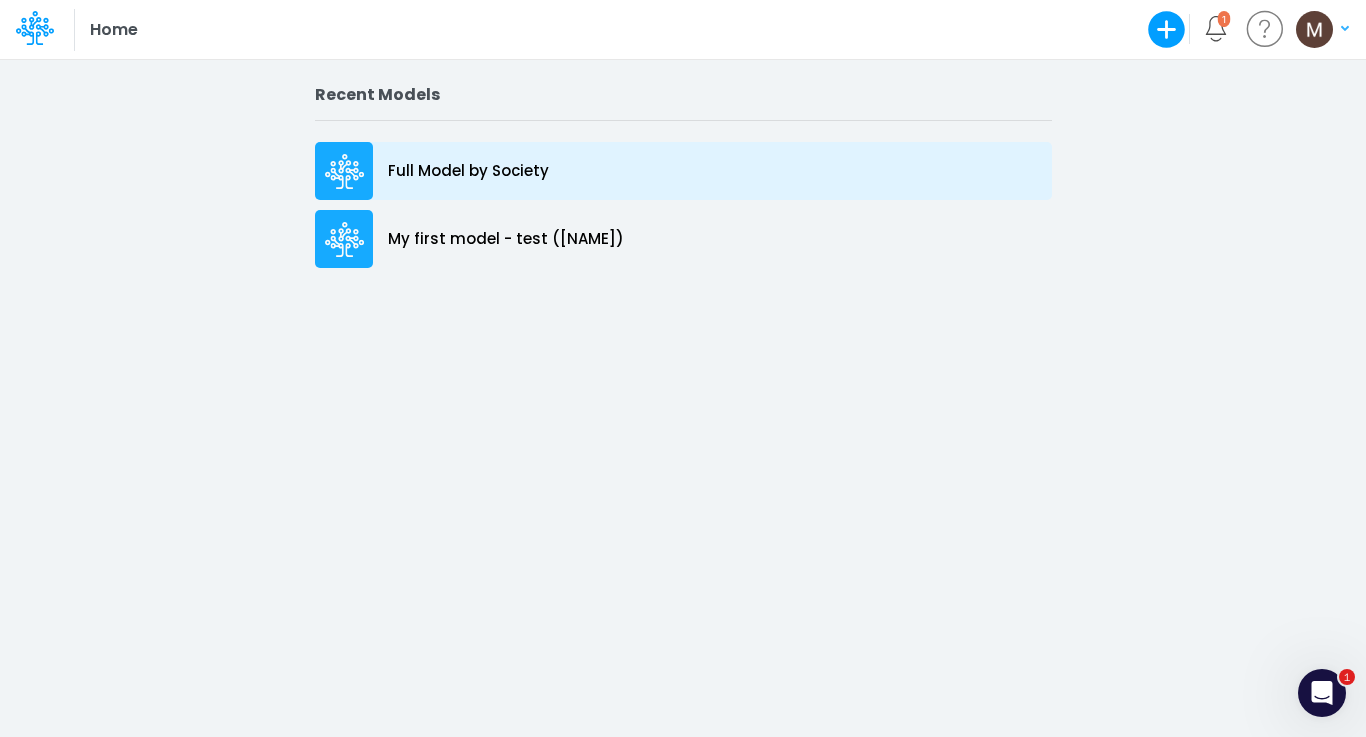click on "Full Model by Society" at bounding box center (468, 171) 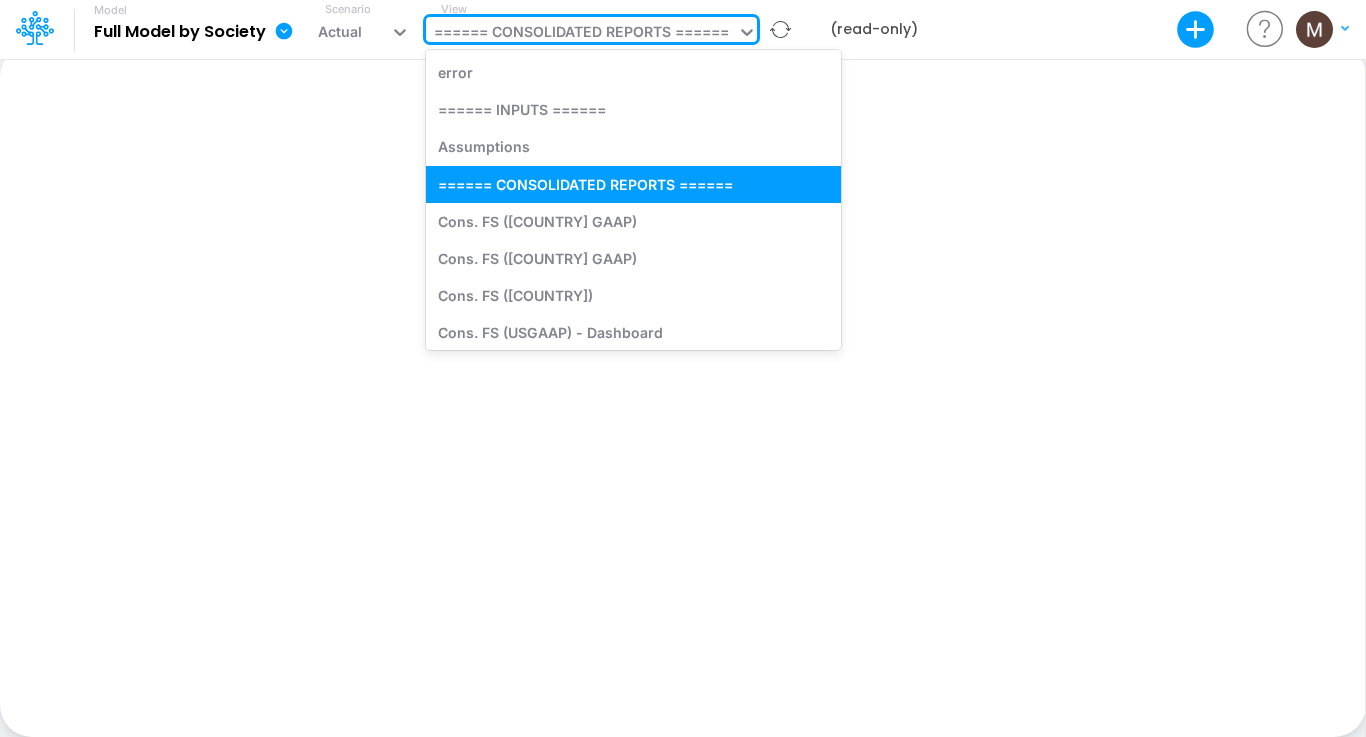 click at bounding box center [734, 33] 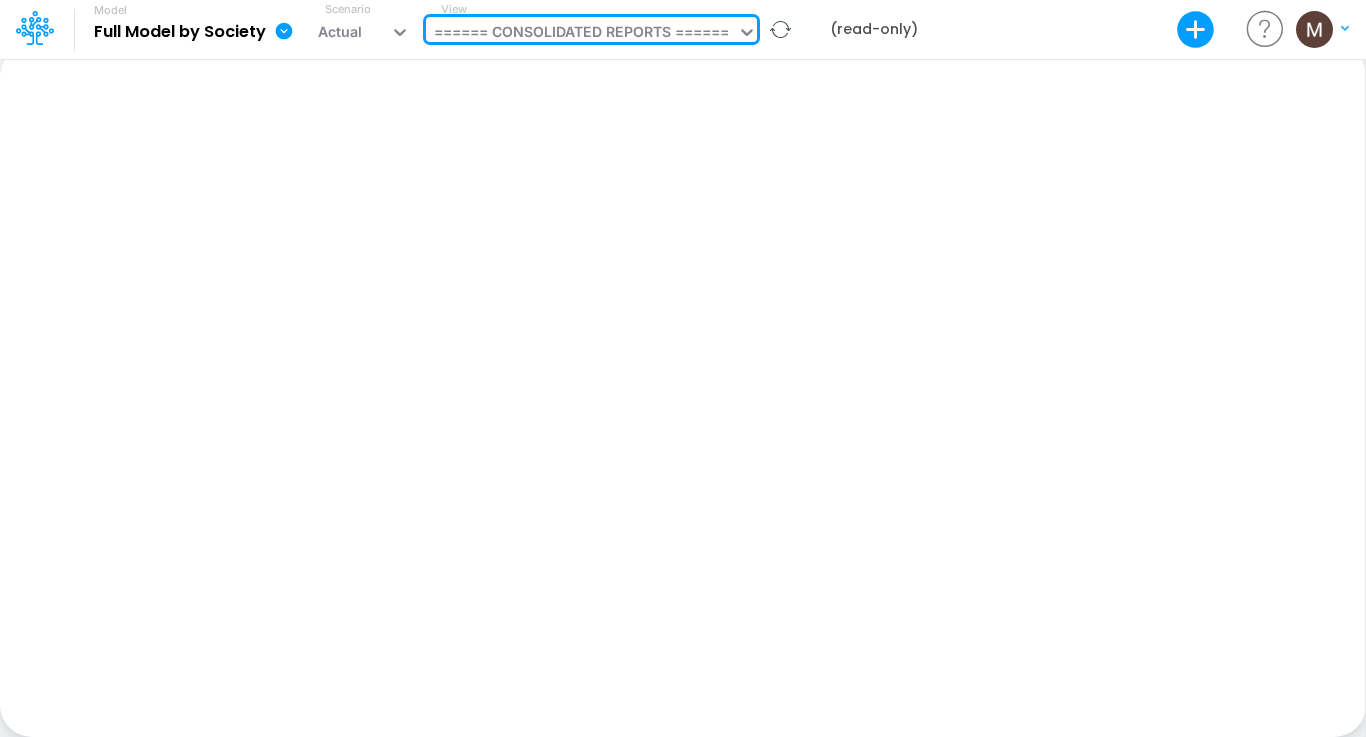 click at bounding box center (747, 32) 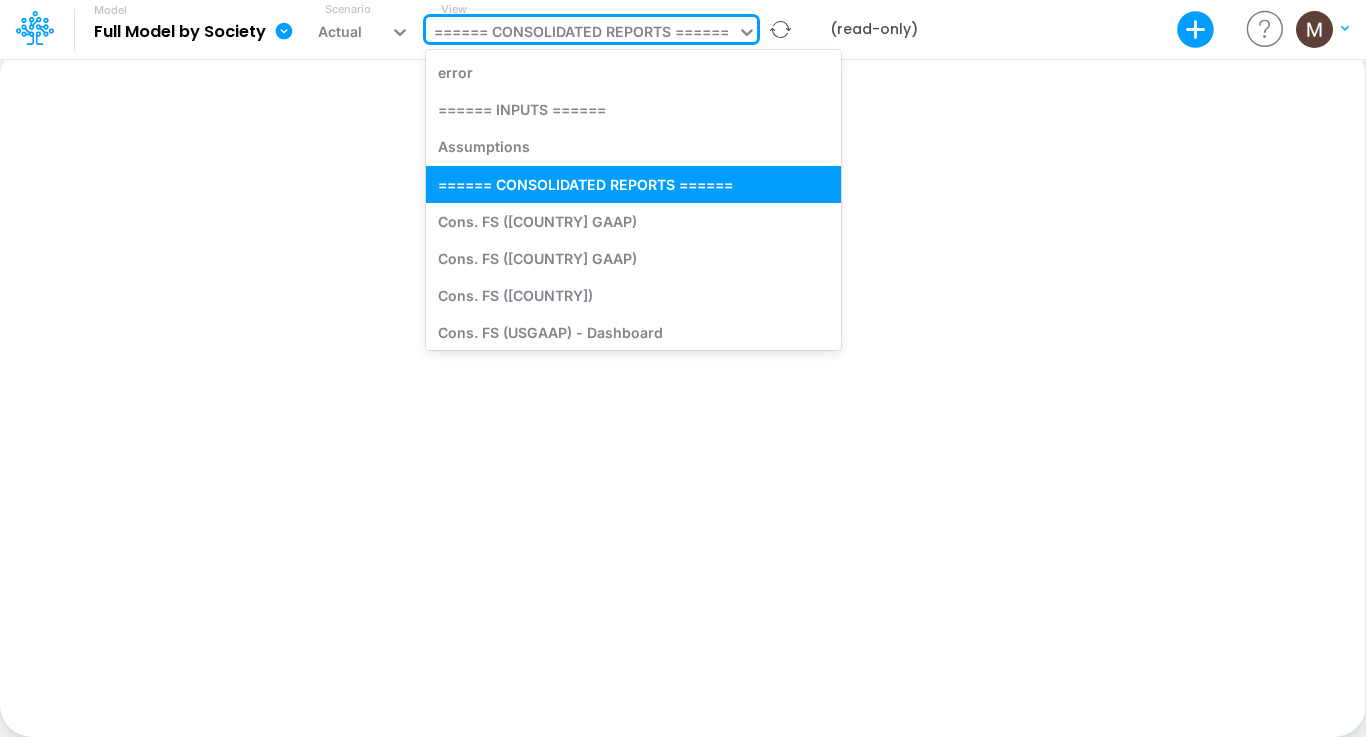 click at bounding box center (747, 32) 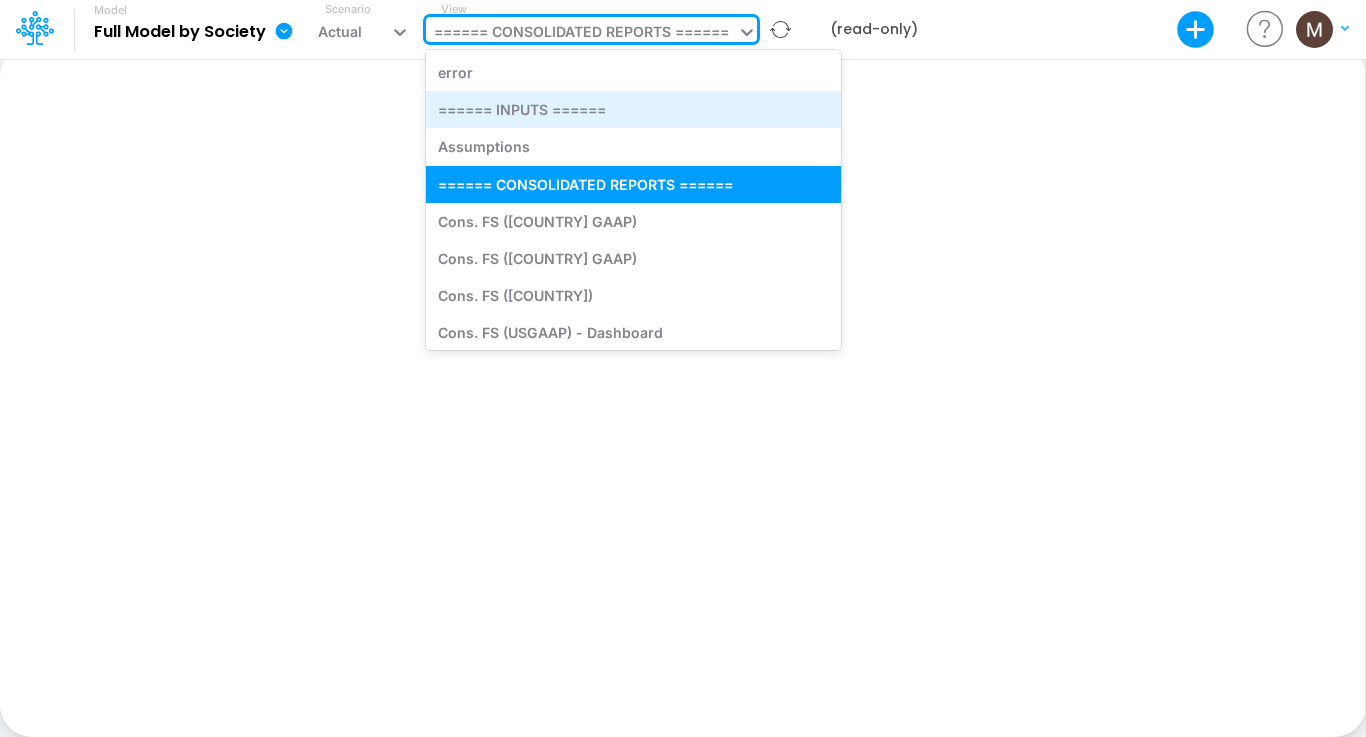 click on "====== INPUTS ======" at bounding box center [633, 109] 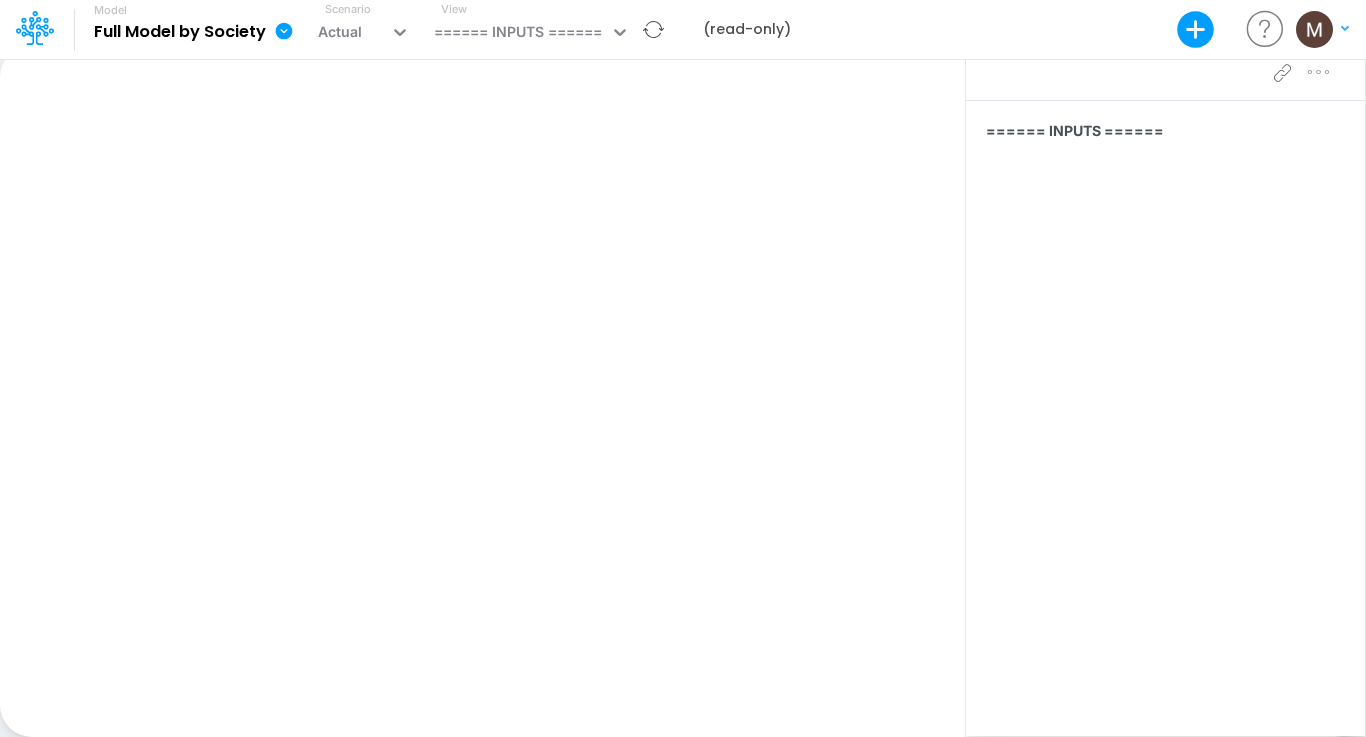 click on "====== INPUTS ======" at bounding box center (1165, 390) 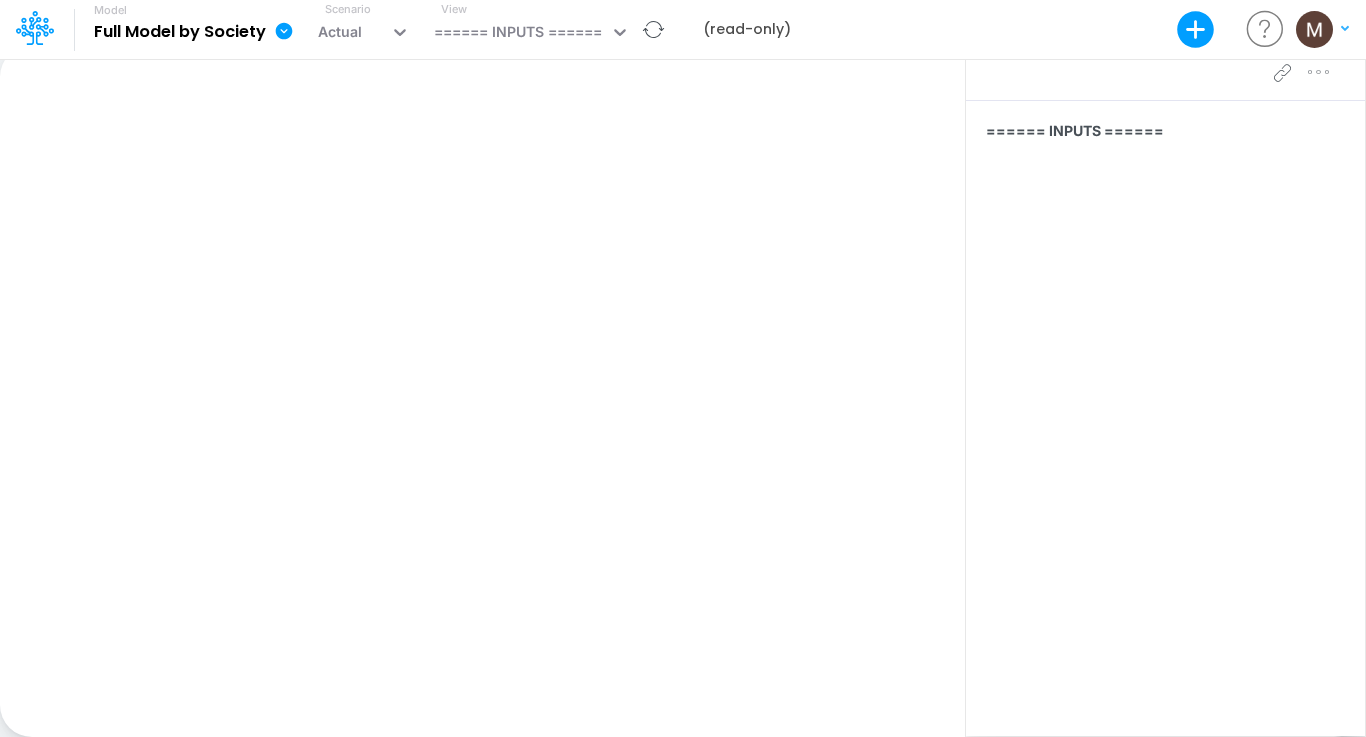 click on "Paste Cut Copy AutoFill Ready 100% Sum: null Max: null Min: null Numerical Count: null Count: null Average: null" at bounding box center [482, 391] 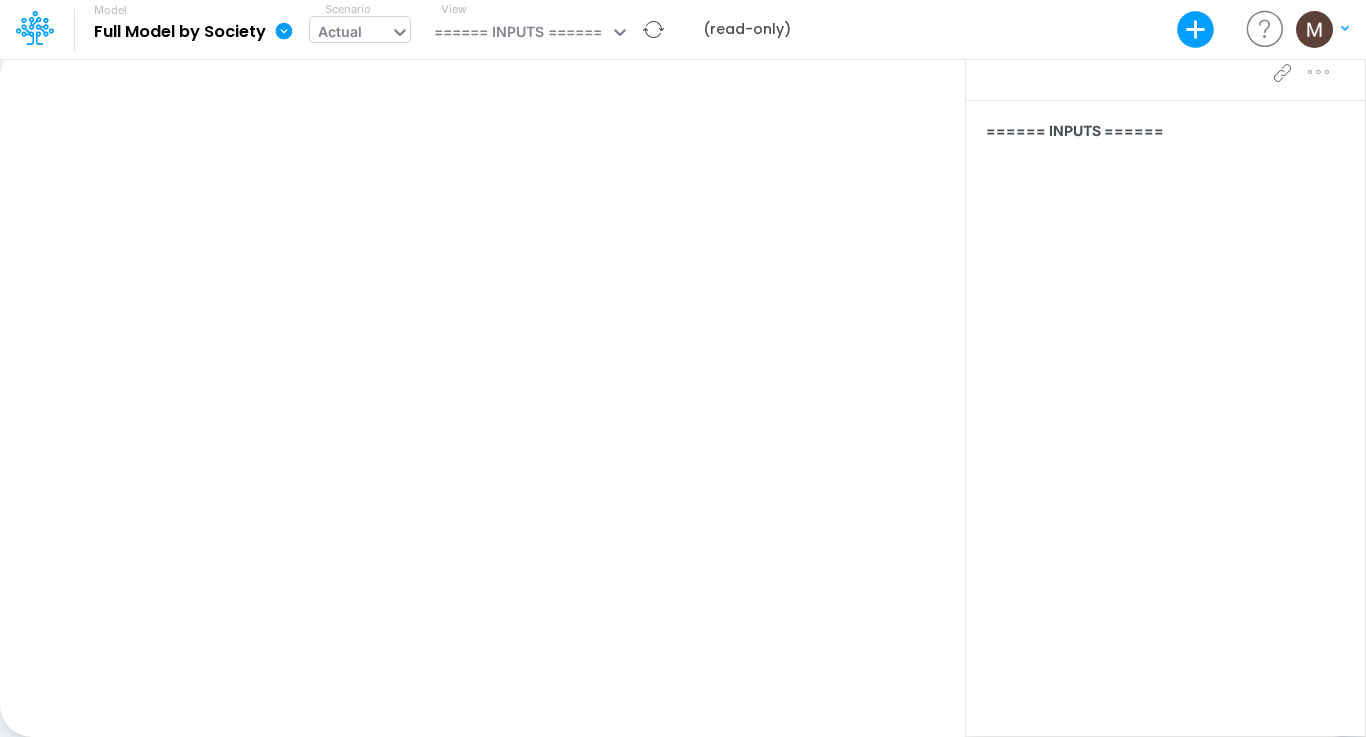 click at bounding box center [400, 32] 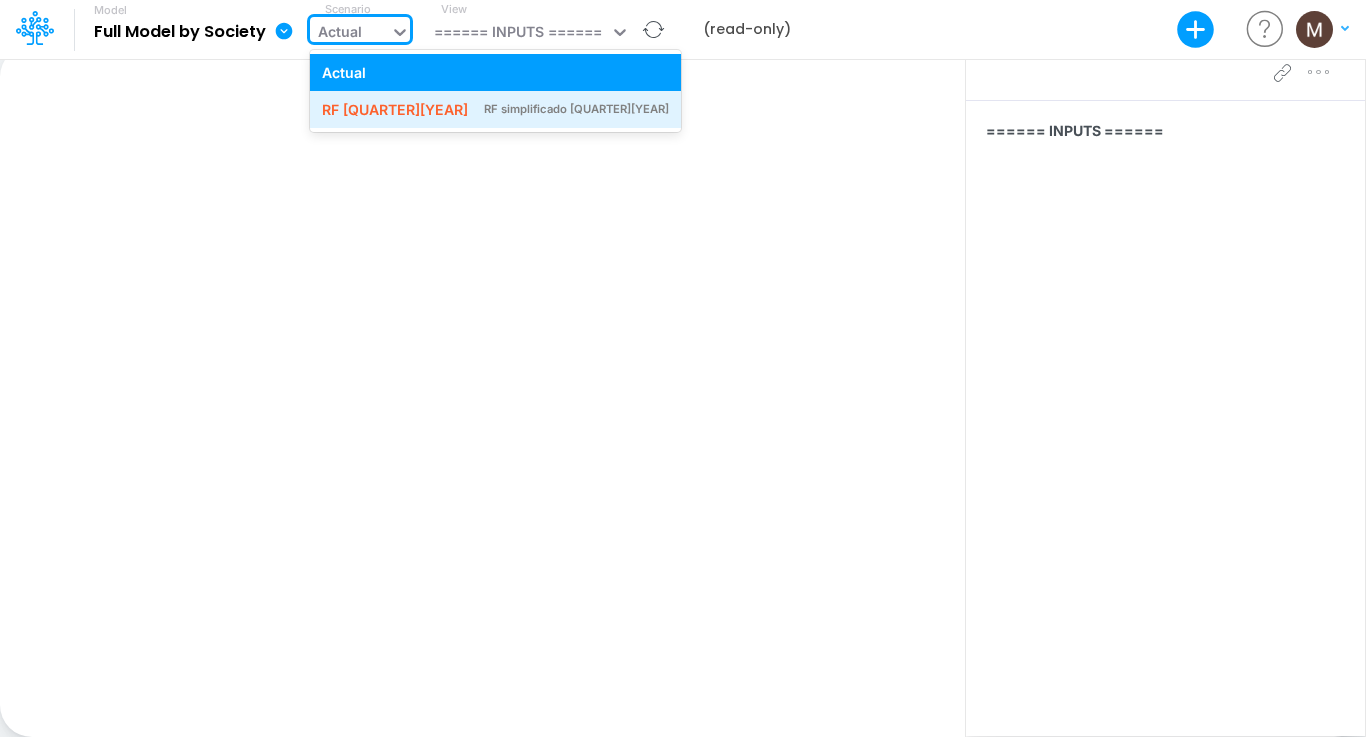 click on "RF simplificado [QUARTER][YEAR]" at bounding box center (576, 109) 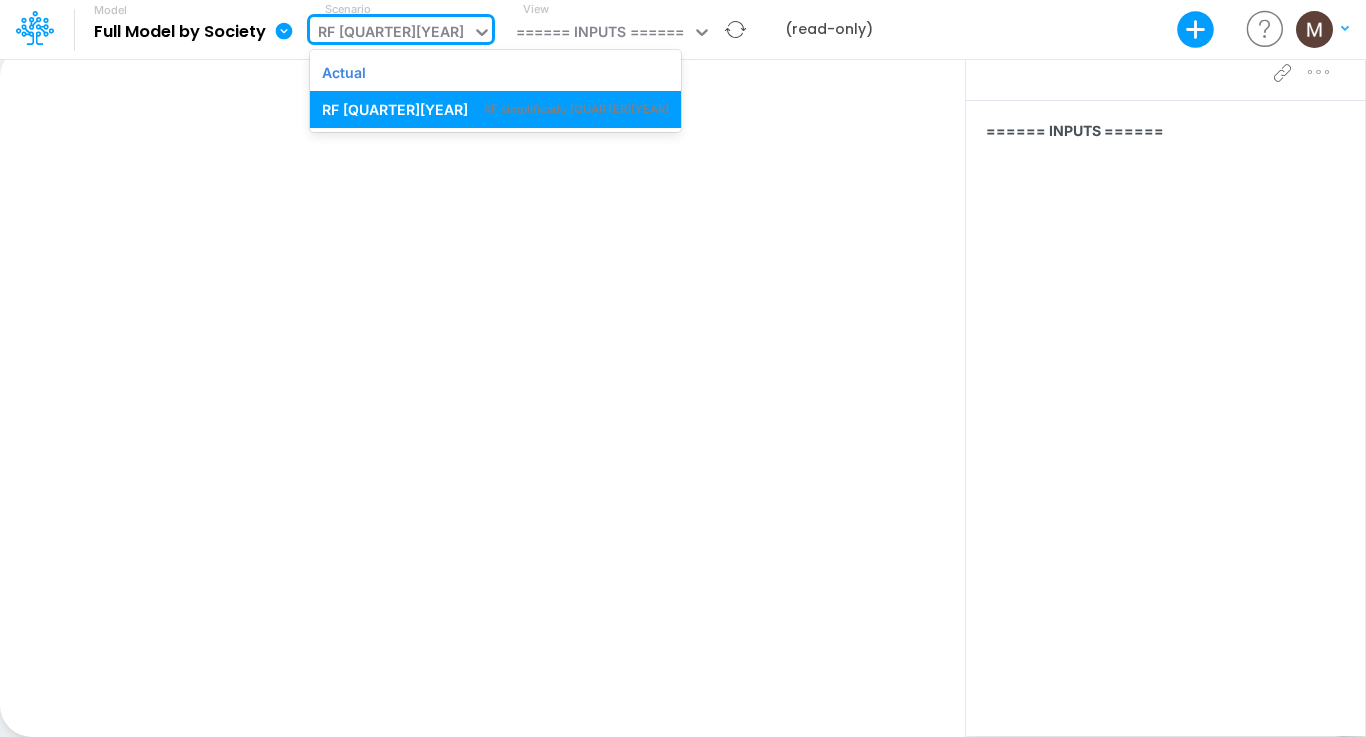 click at bounding box center (482, 32) 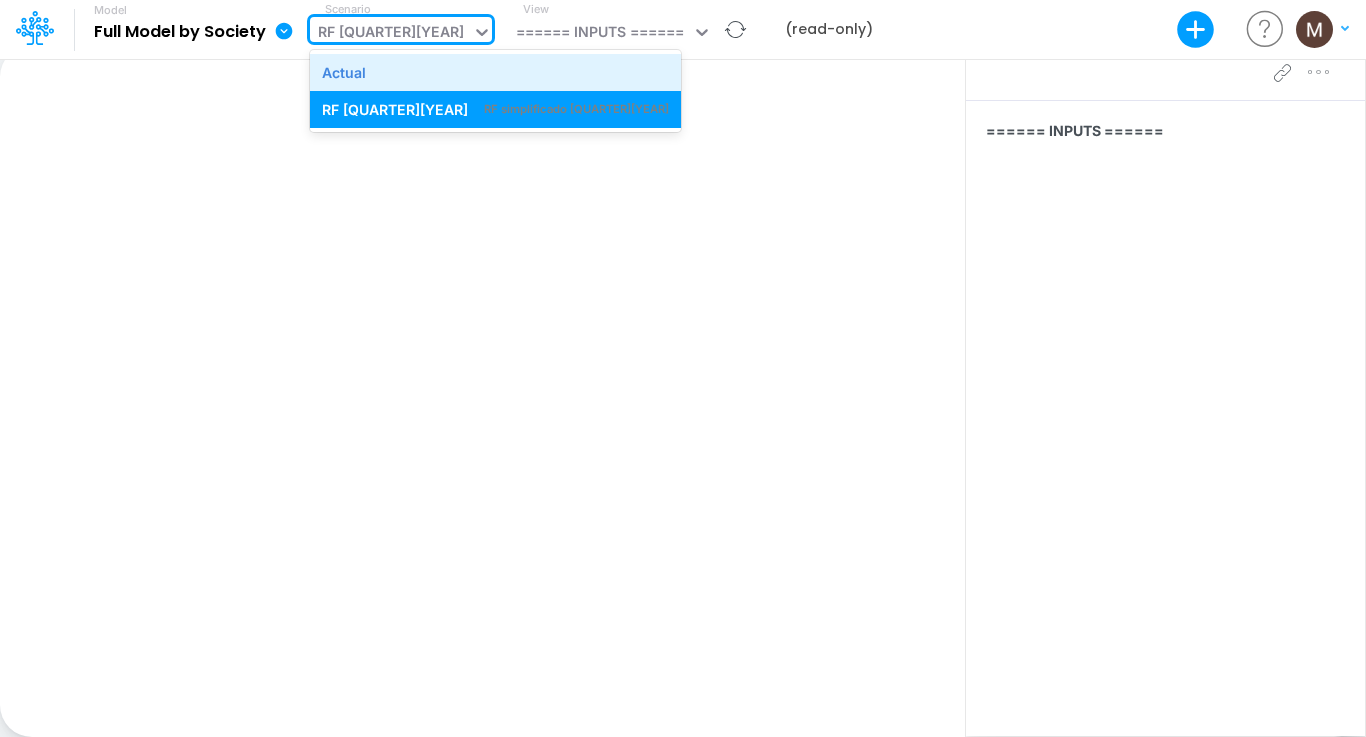click on "Actual" at bounding box center [495, 72] 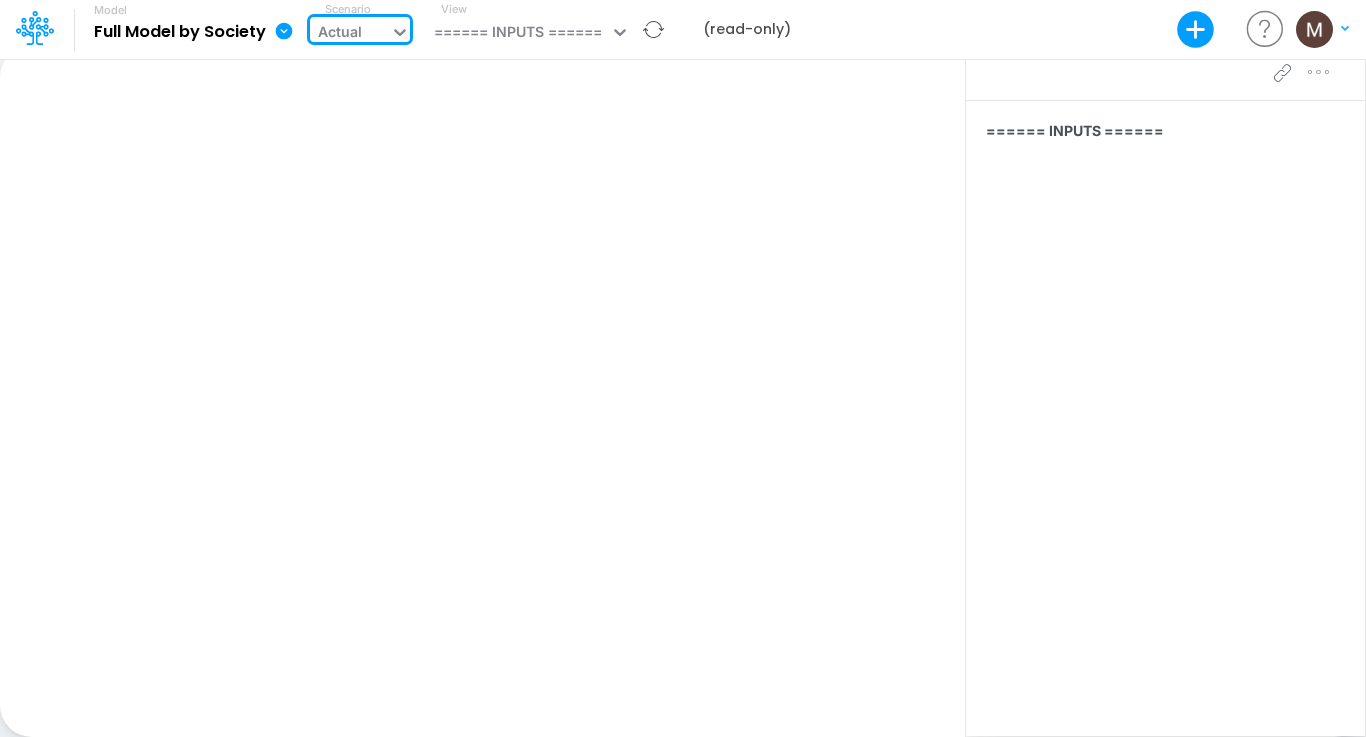 click at bounding box center (400, 33) 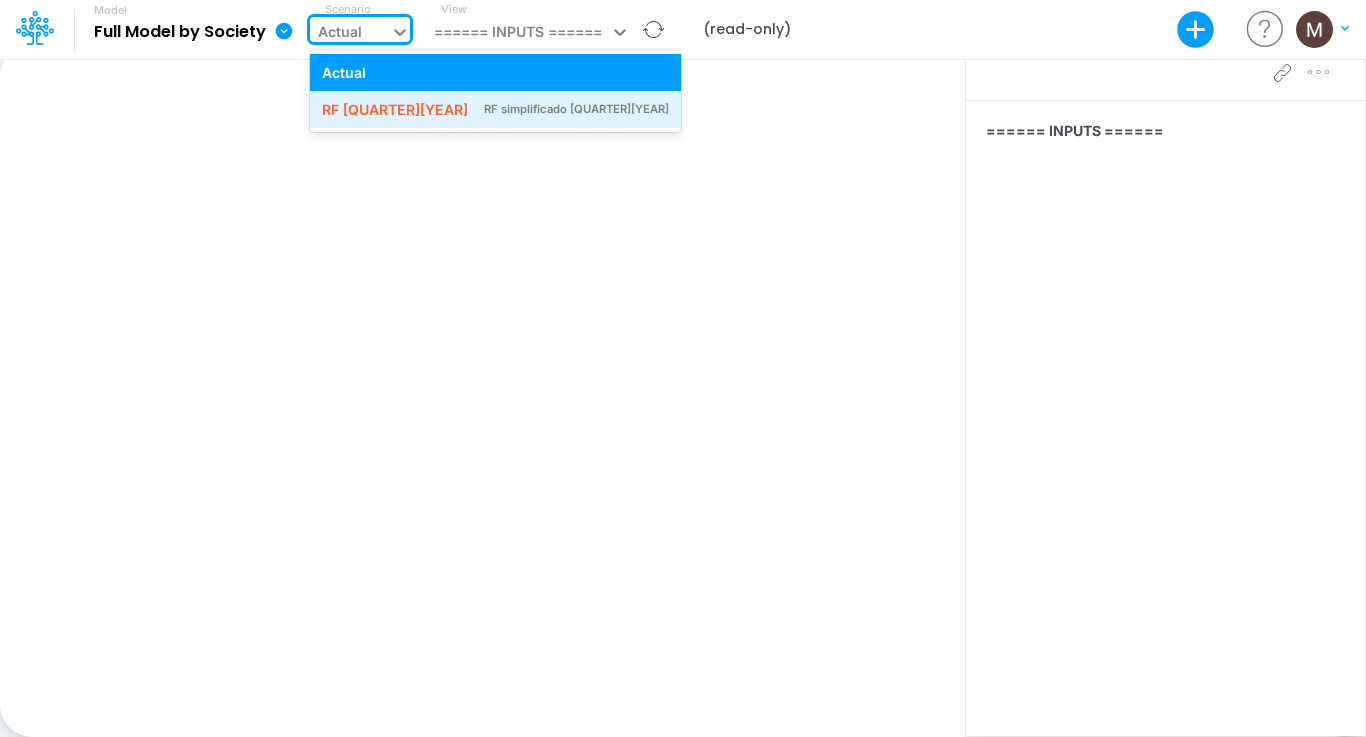 click on "RF simplificado [QUARTER][YEAR]" at bounding box center (576, 109) 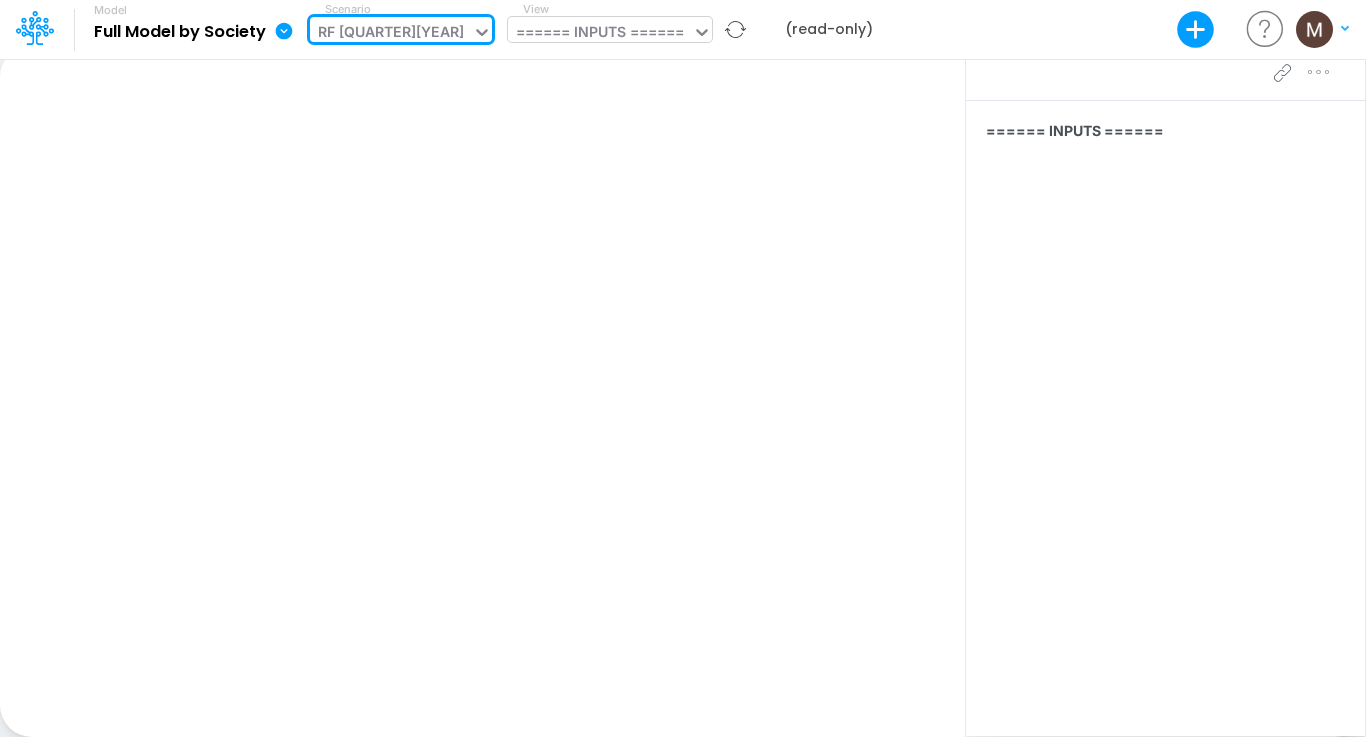 click at bounding box center [702, 32] 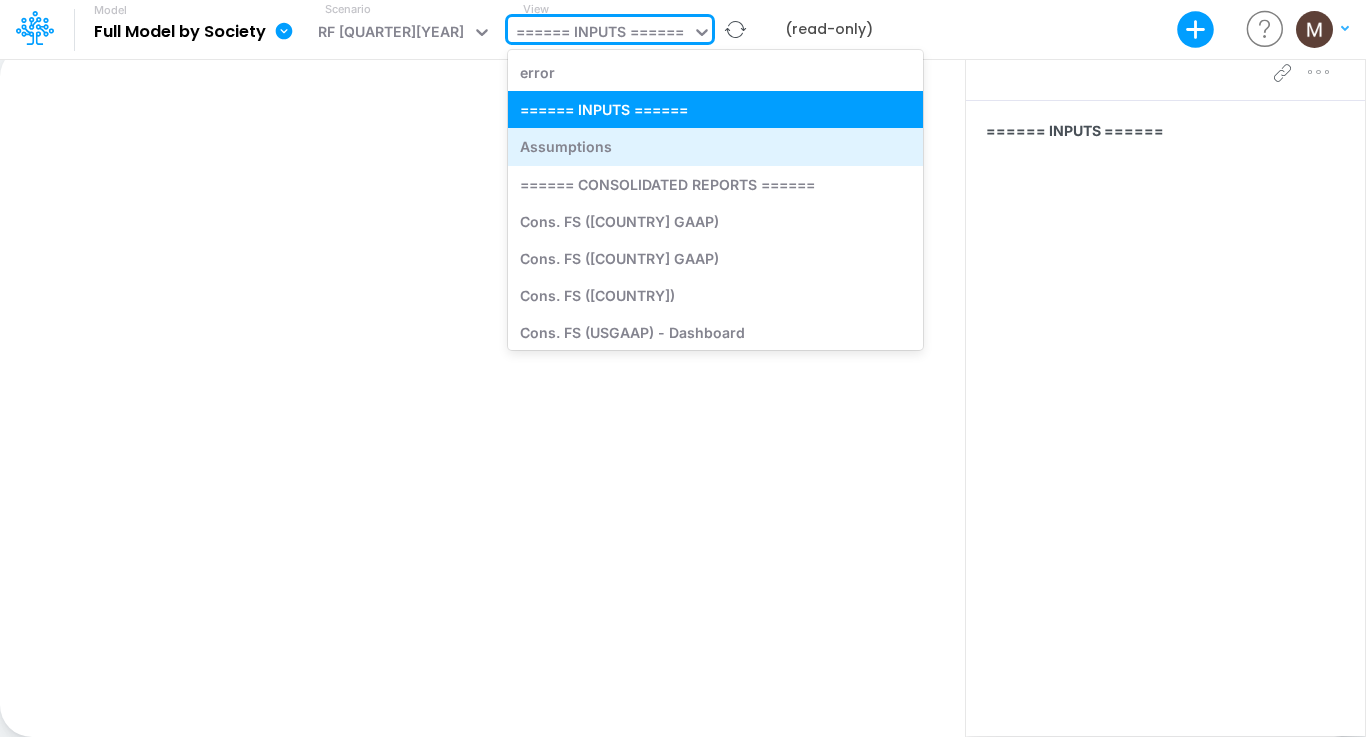 click on "Assumptions" at bounding box center [715, 146] 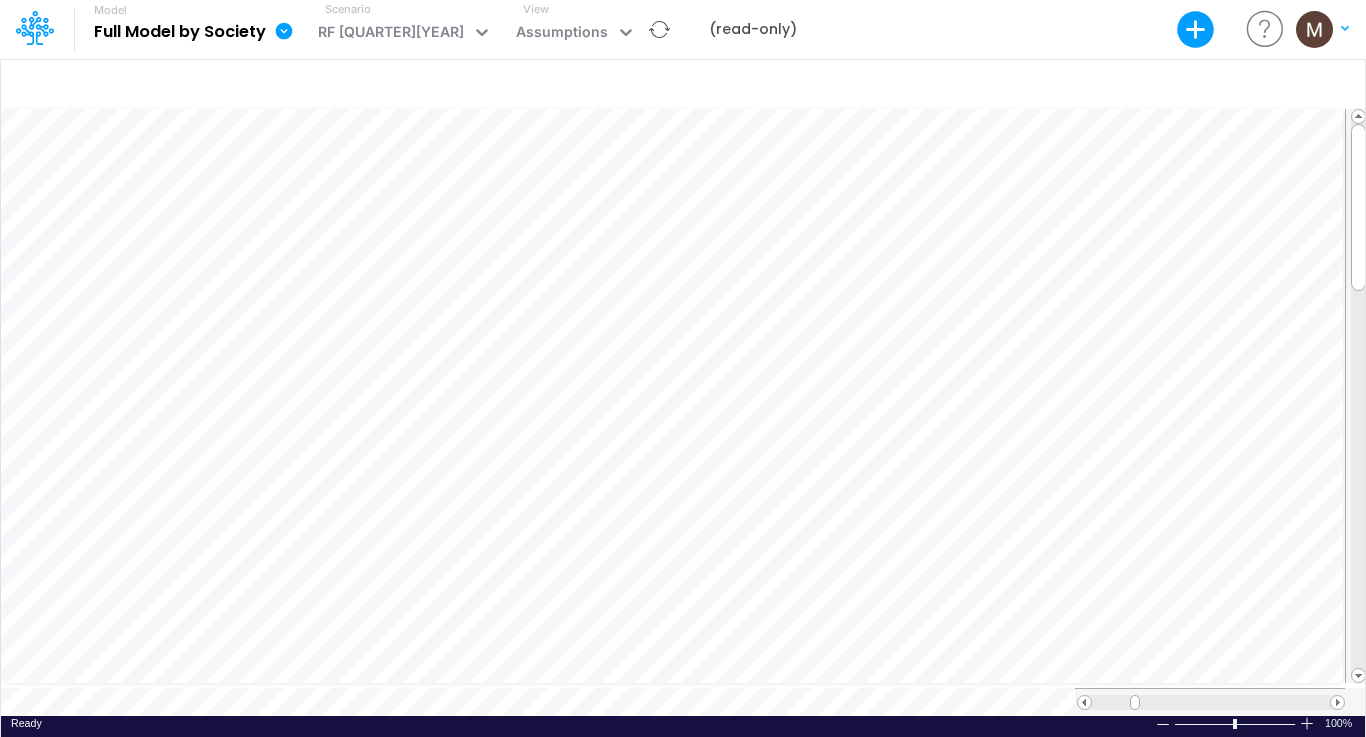 scroll, scrollTop: 10, scrollLeft: 2, axis: both 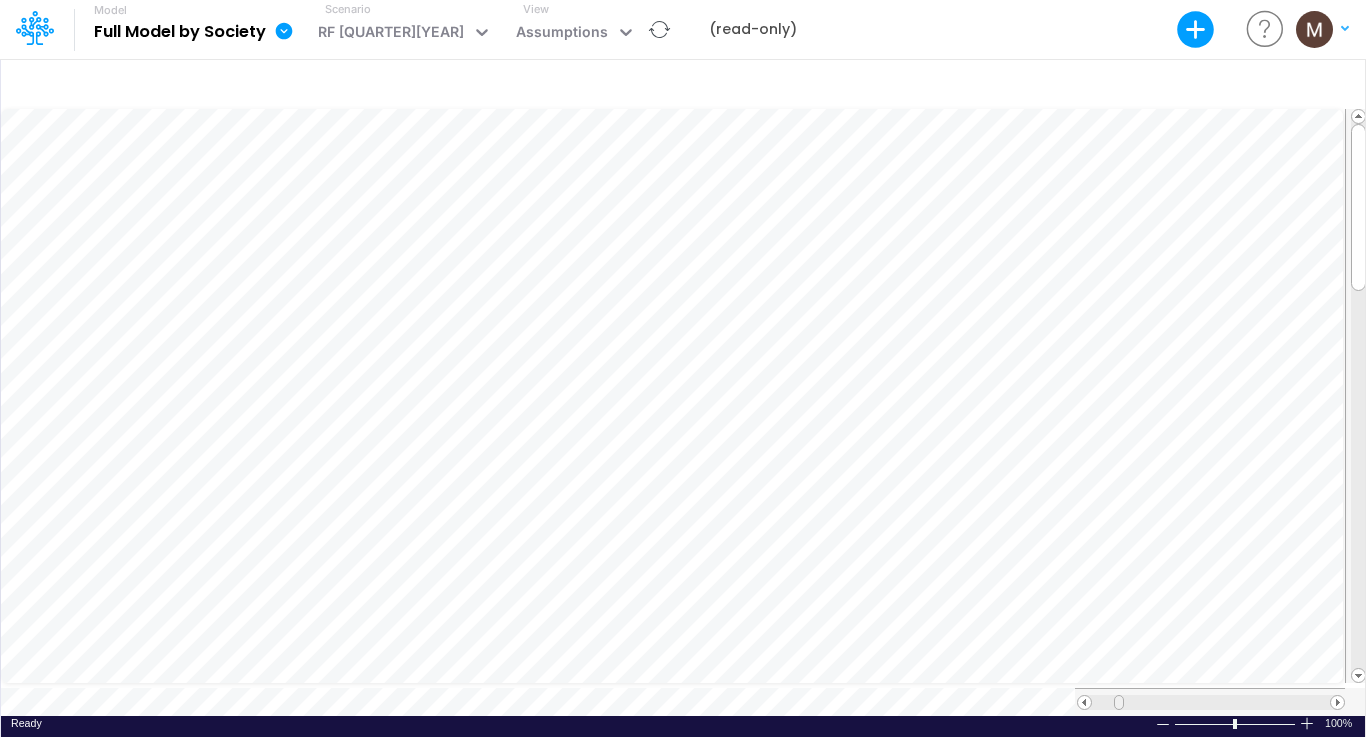 drag, startPoint x: 1135, startPoint y: 691, endPoint x: 1119, endPoint y: 684, distance: 17.464249 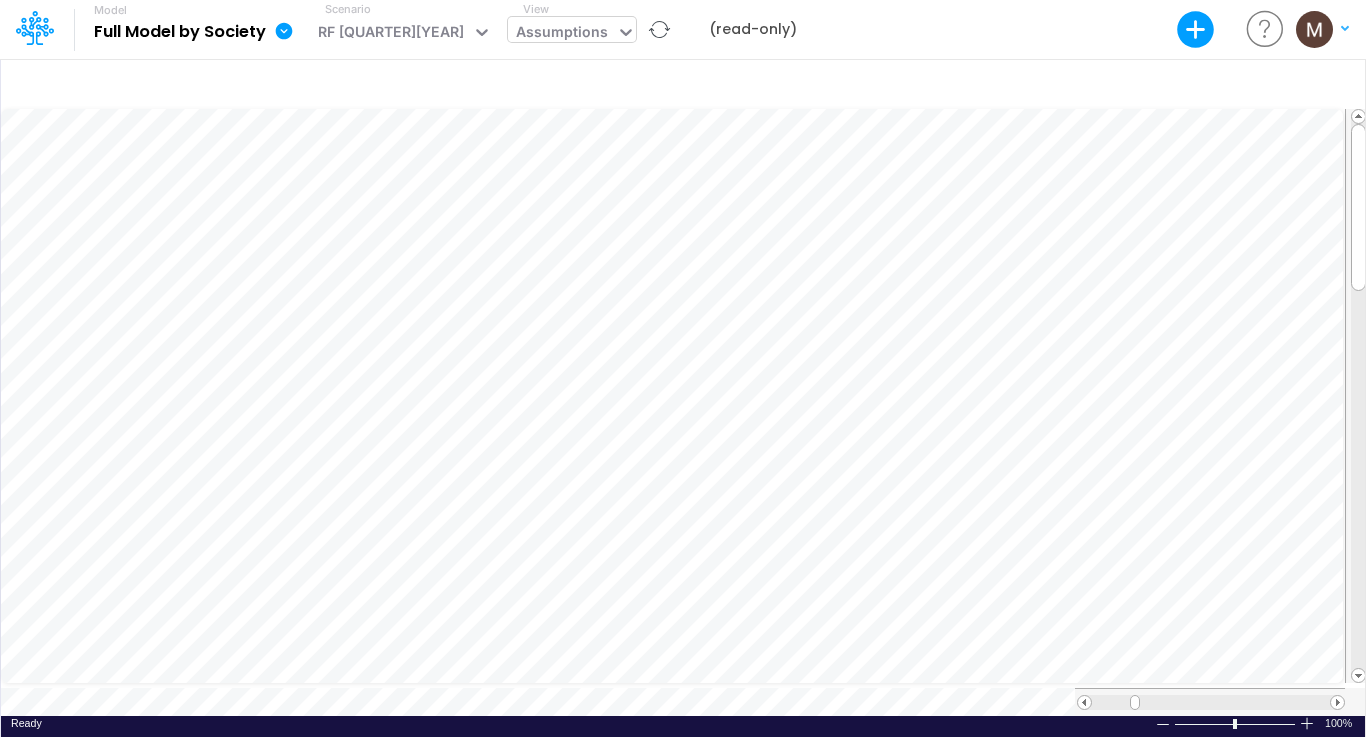 click on "Assumptions" at bounding box center [562, 34] 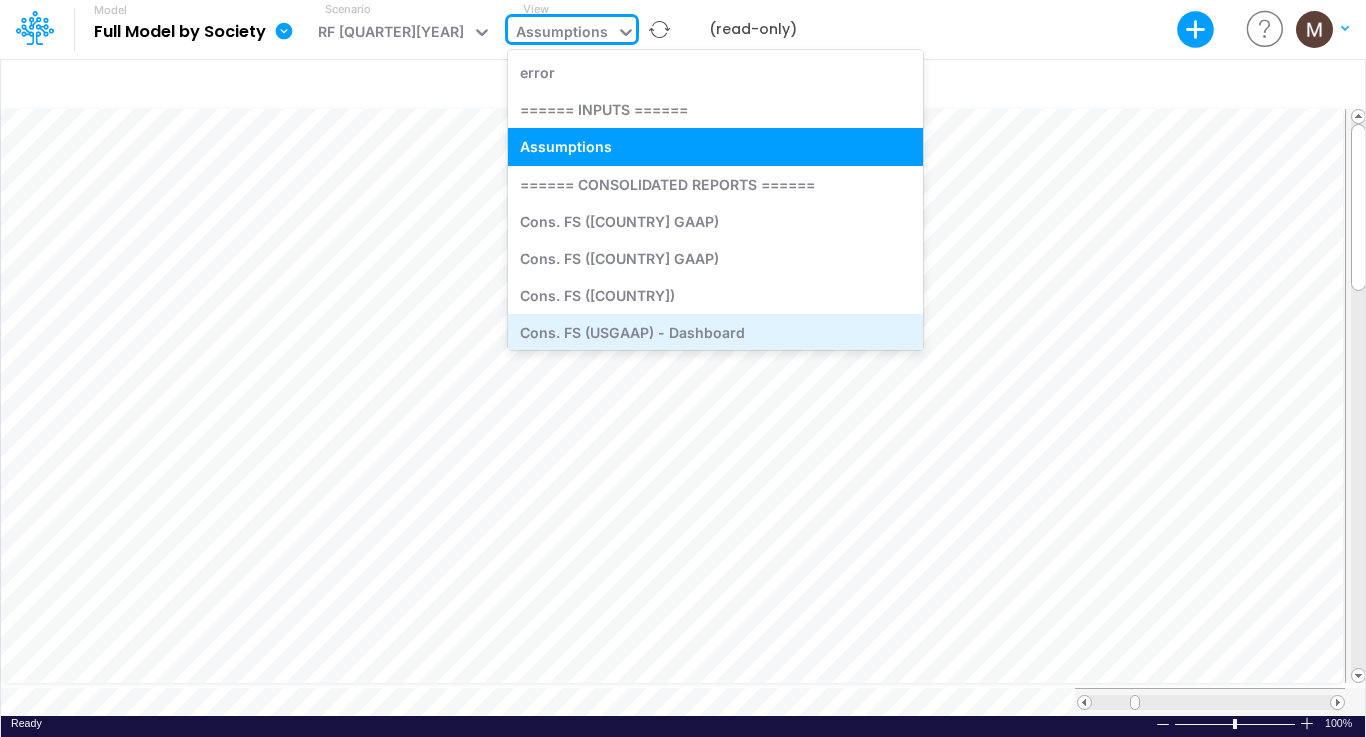 click on "Cons. FS (USGAAP) - Dashboard" at bounding box center (715, 332) 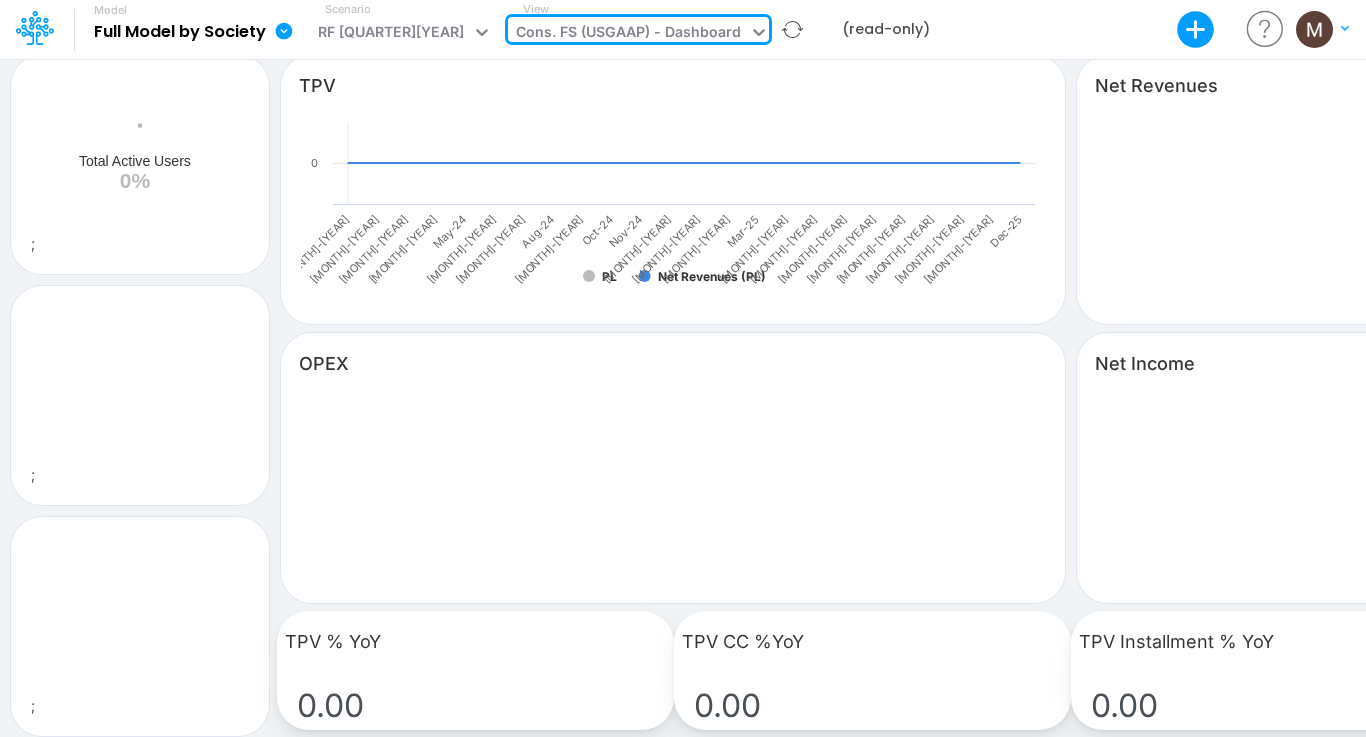 scroll, scrollTop: 0, scrollLeft: 0, axis: both 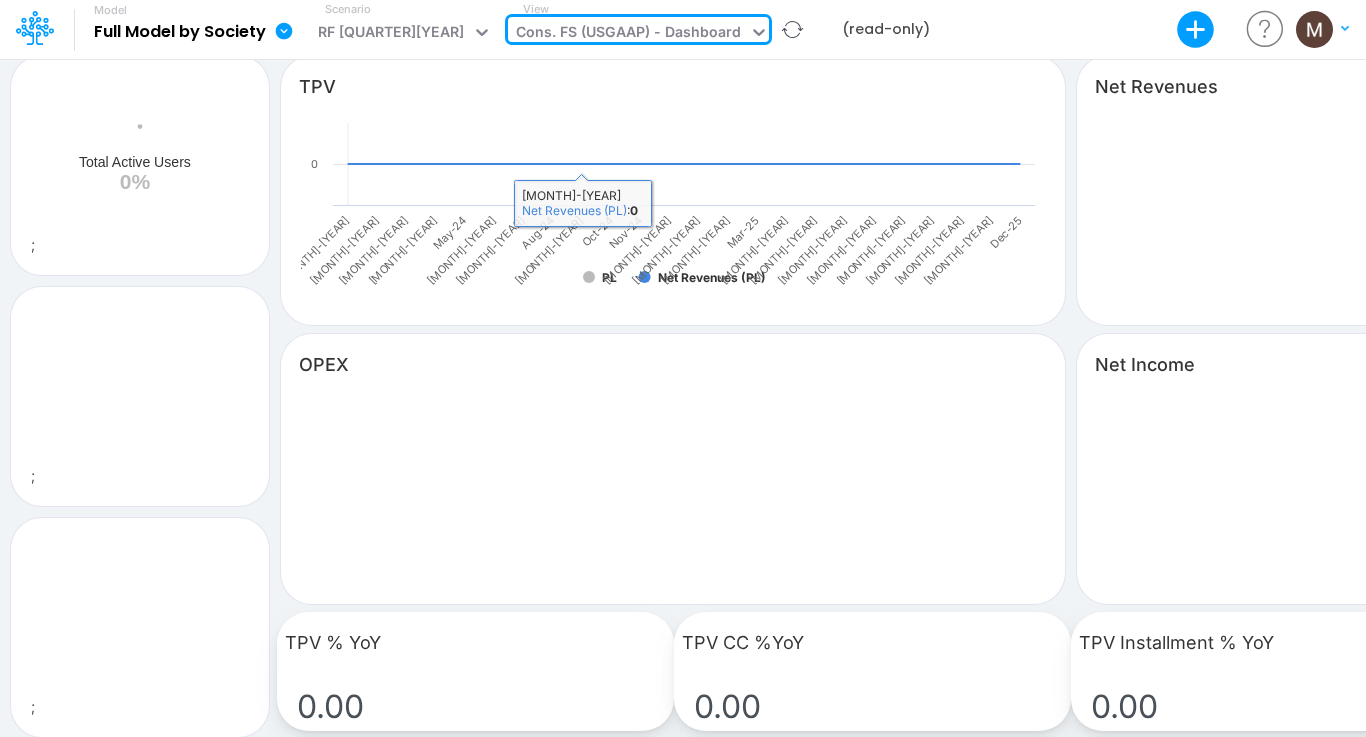click on "Cons. FS (USGAAP) - Dashboard" at bounding box center (628, 34) 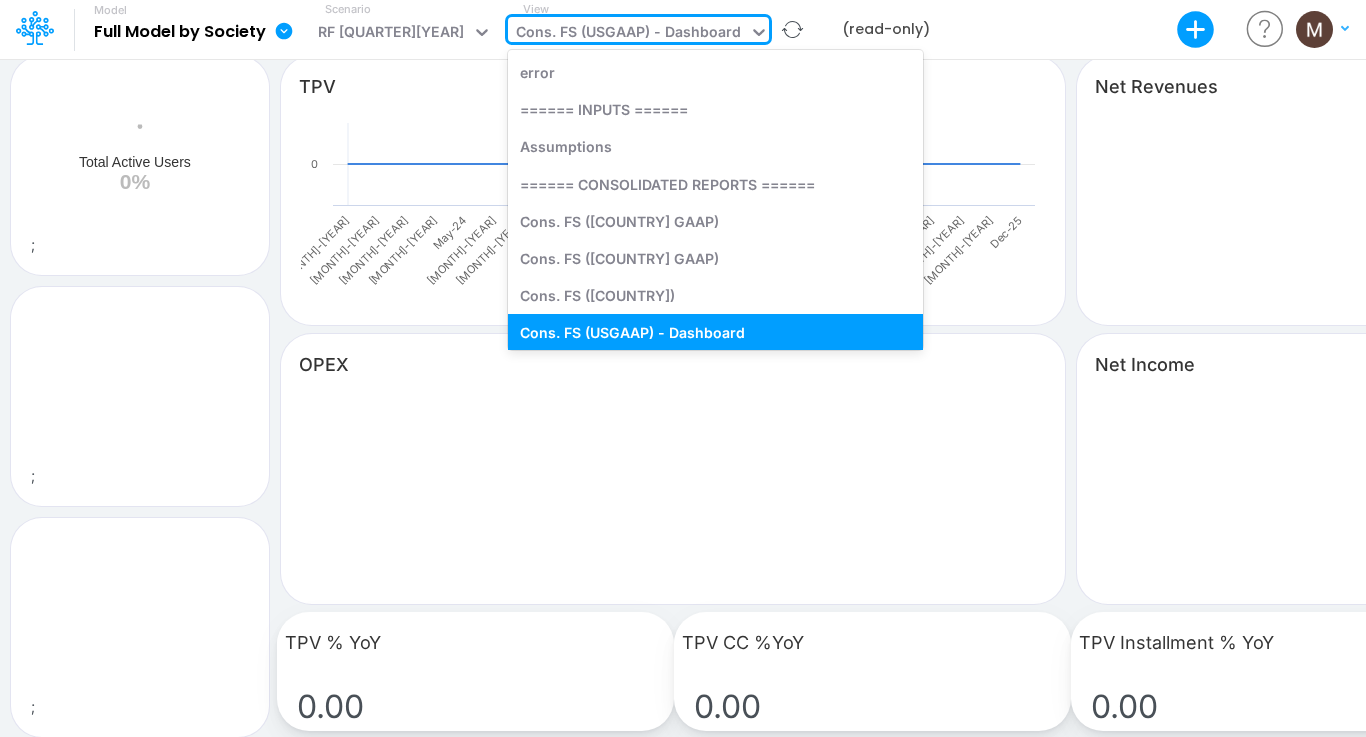 scroll, scrollTop: 12, scrollLeft: 0, axis: vertical 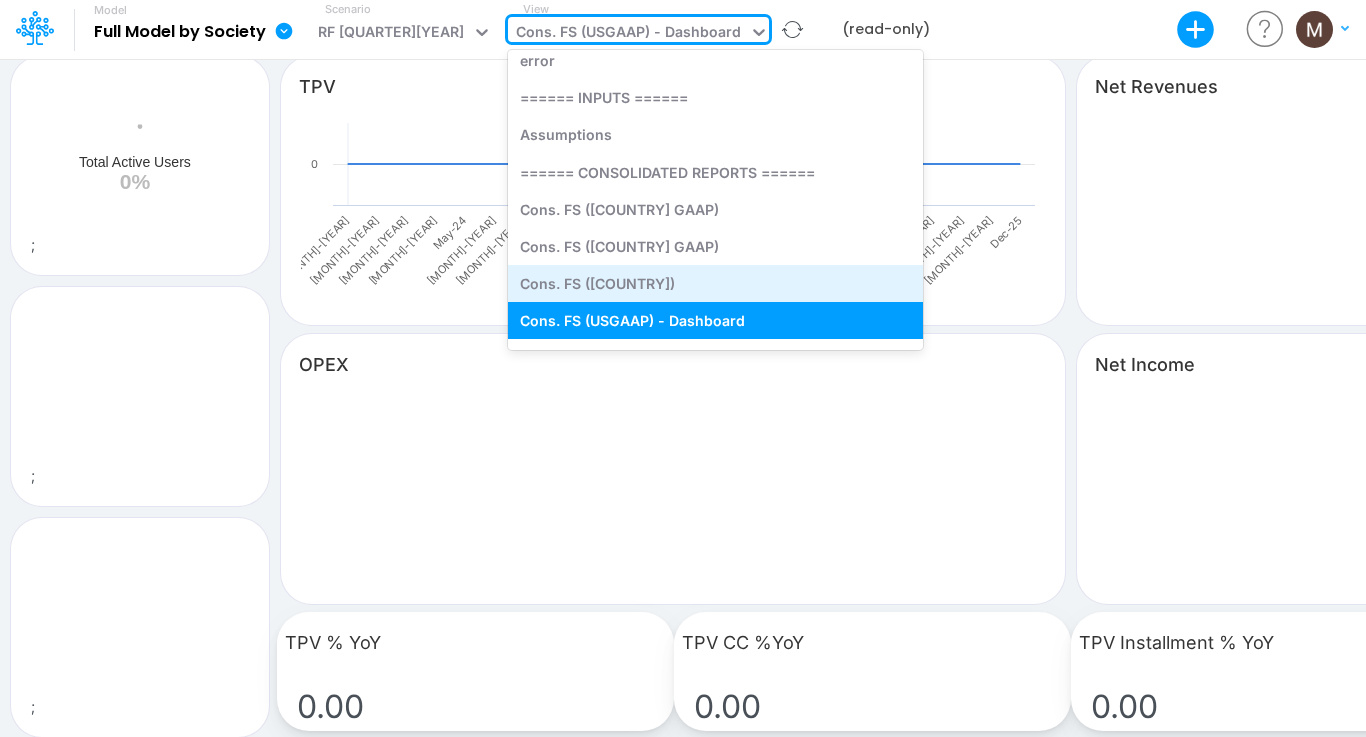 click on "Cons. FS ([COUNTRY])" at bounding box center (715, 283) 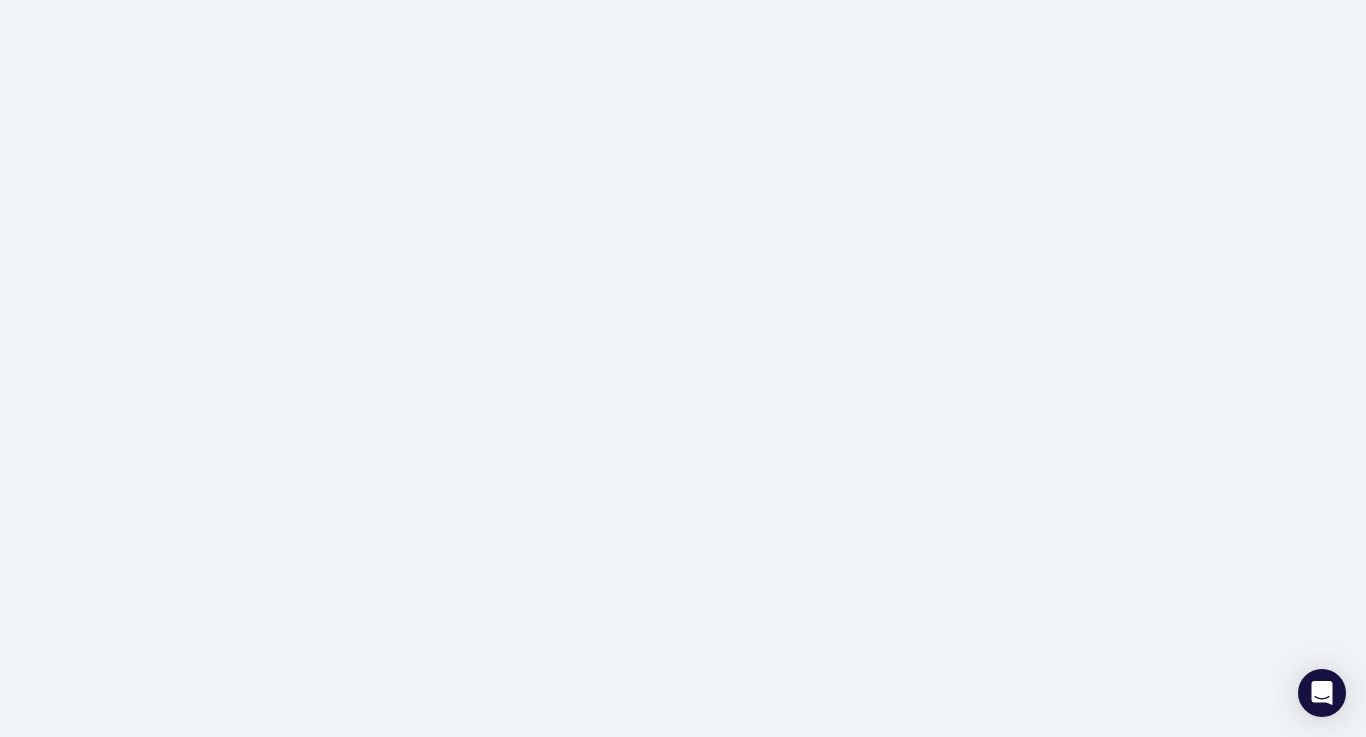 scroll, scrollTop: 0, scrollLeft: 0, axis: both 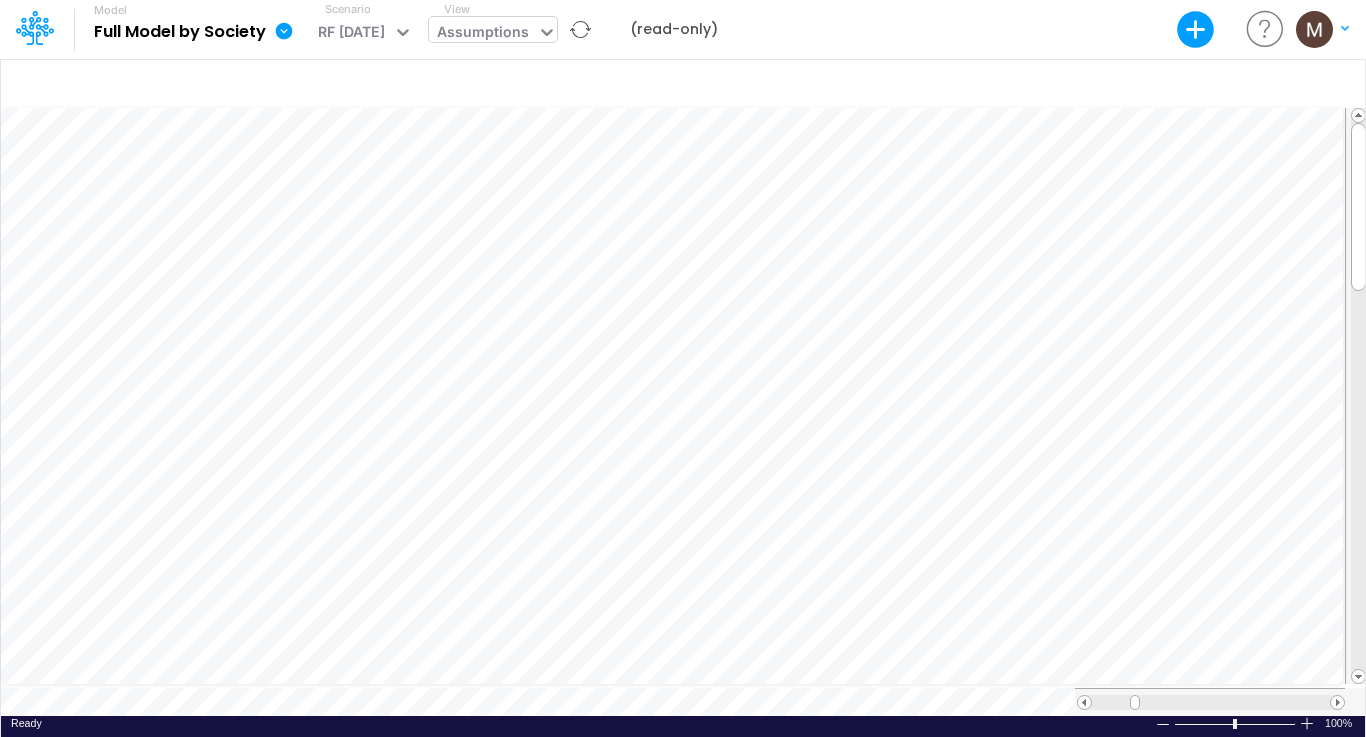 click on "Assumptions" at bounding box center (483, 33) 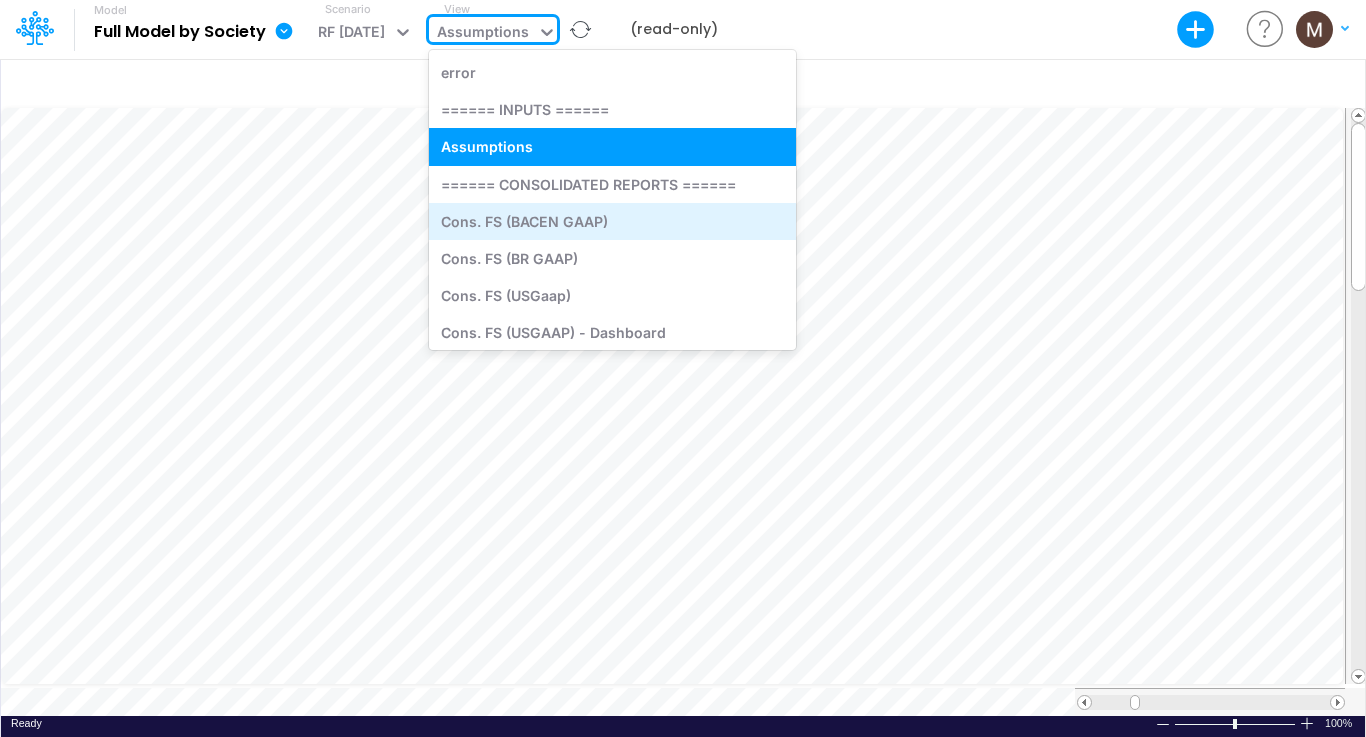 click on "Cons. FS ([COUNTRY] GAAP)" at bounding box center (612, 221) 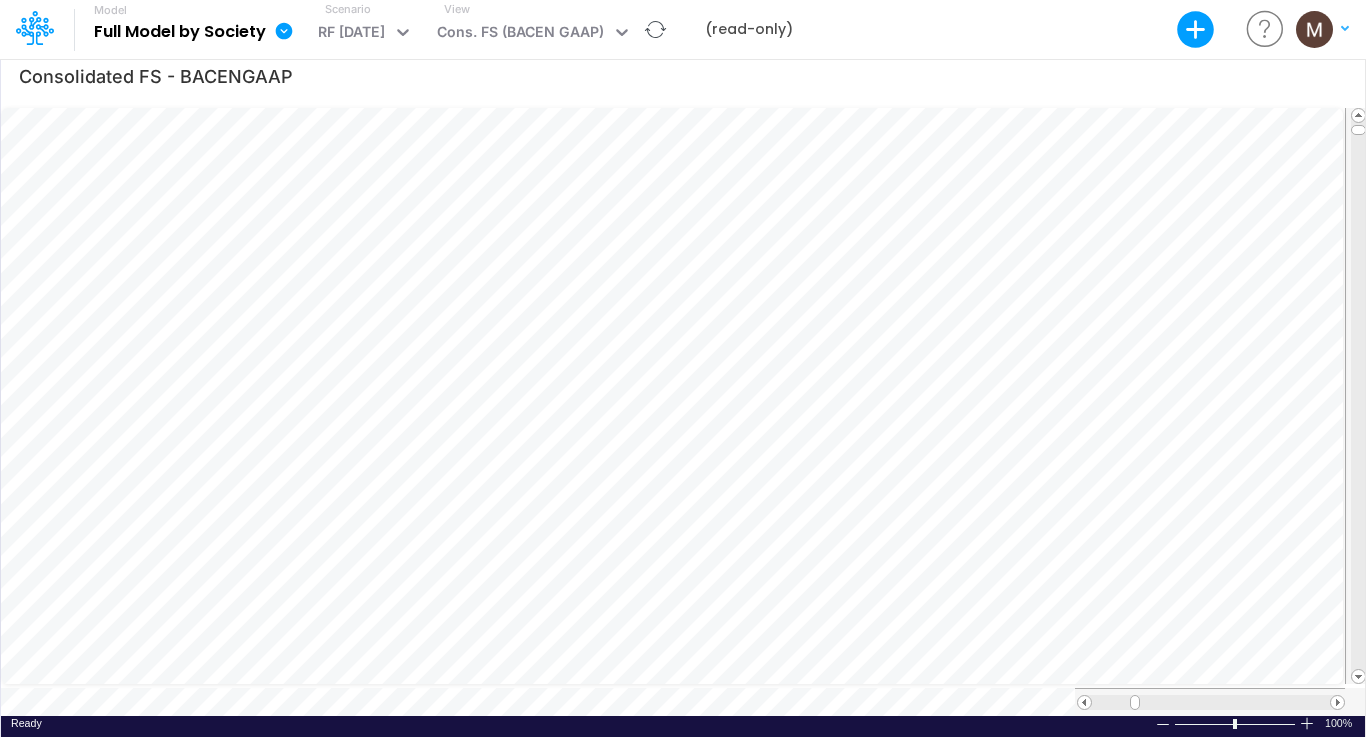 click at bounding box center (284, 30) 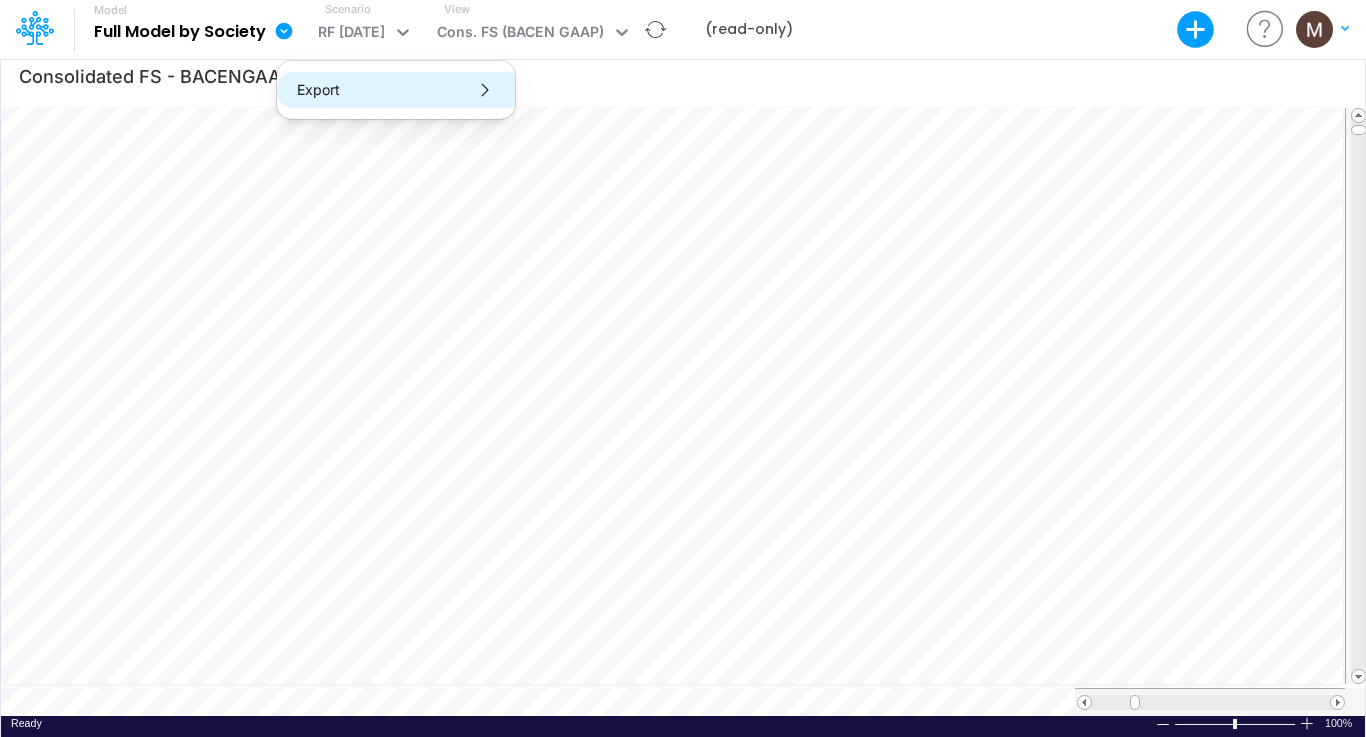 click on "Export" at bounding box center (396, 90) 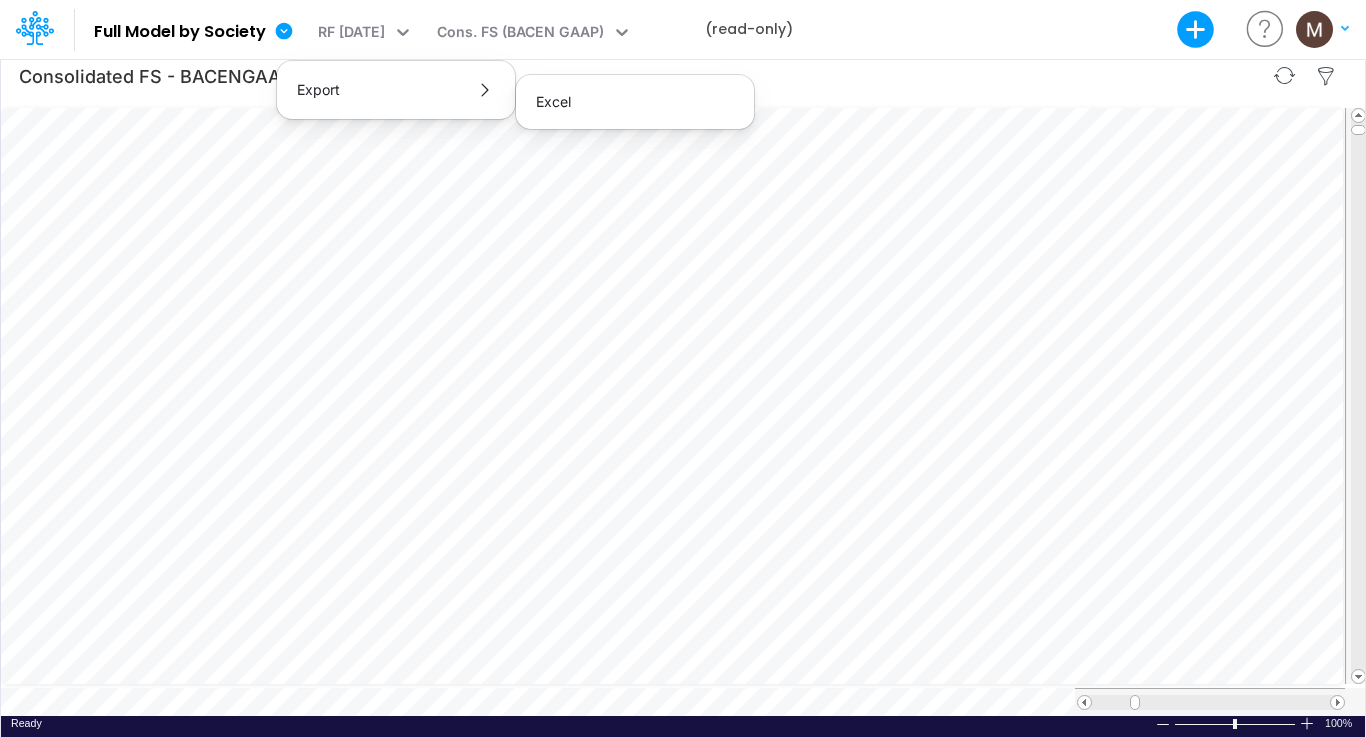 click on "Consolidated FS - BACENGAAP" at bounding box center [683, 76] 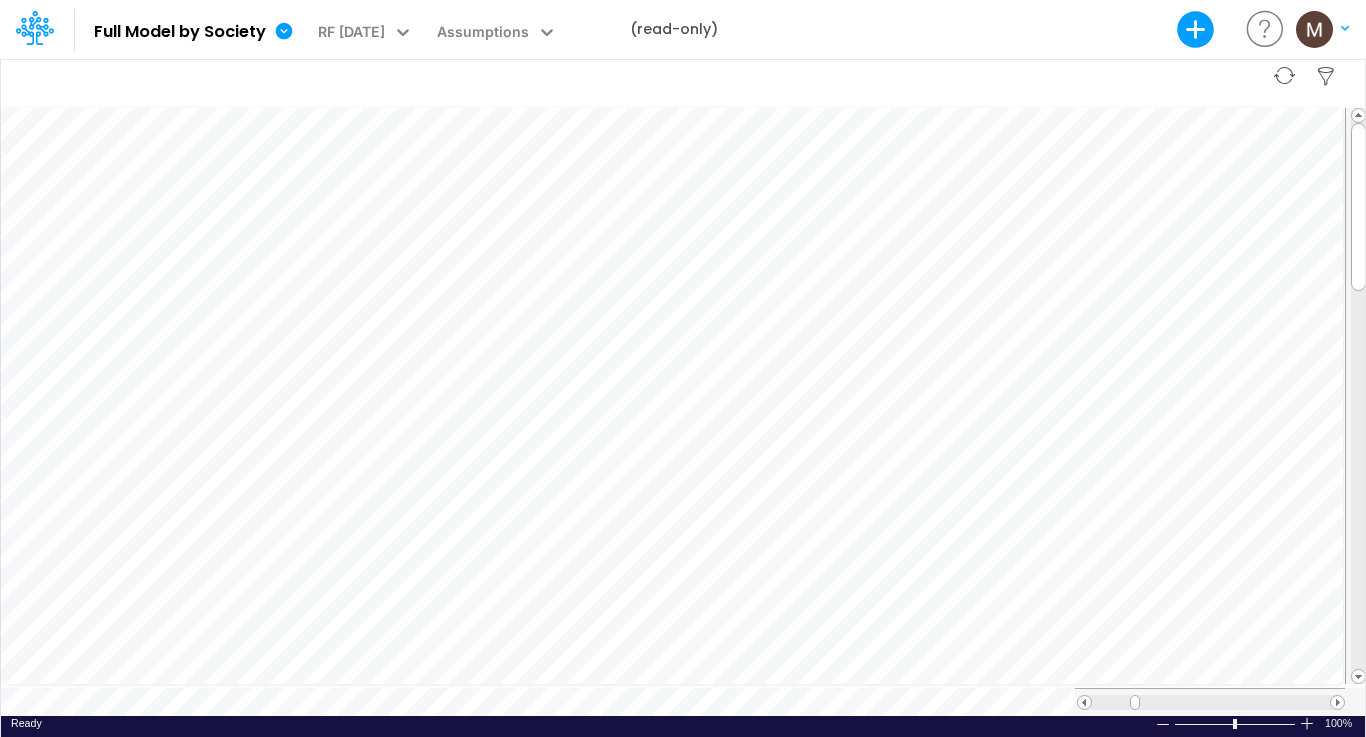 scroll, scrollTop: 10, scrollLeft: 2, axis: both 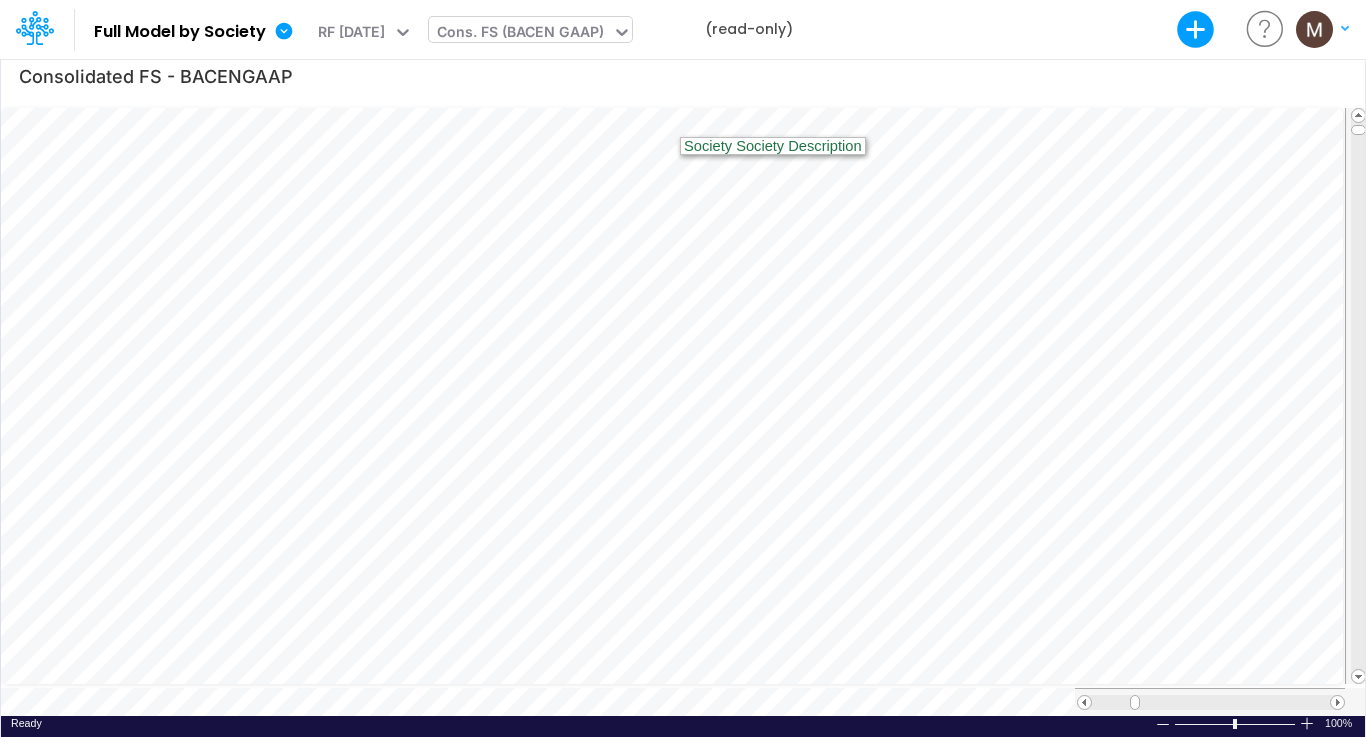click at bounding box center (622, 32) 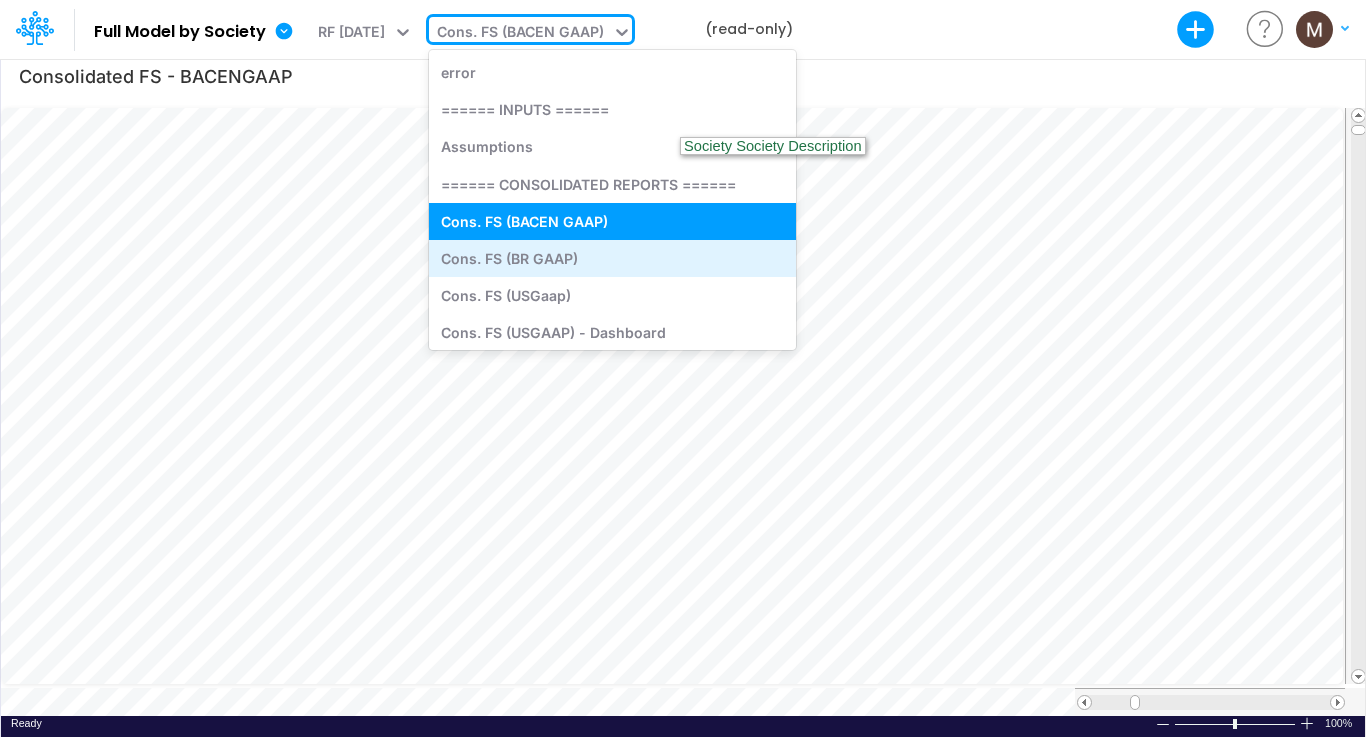 click on "Cons. FS ([COUNTRY] GAAP)" at bounding box center (612, 258) 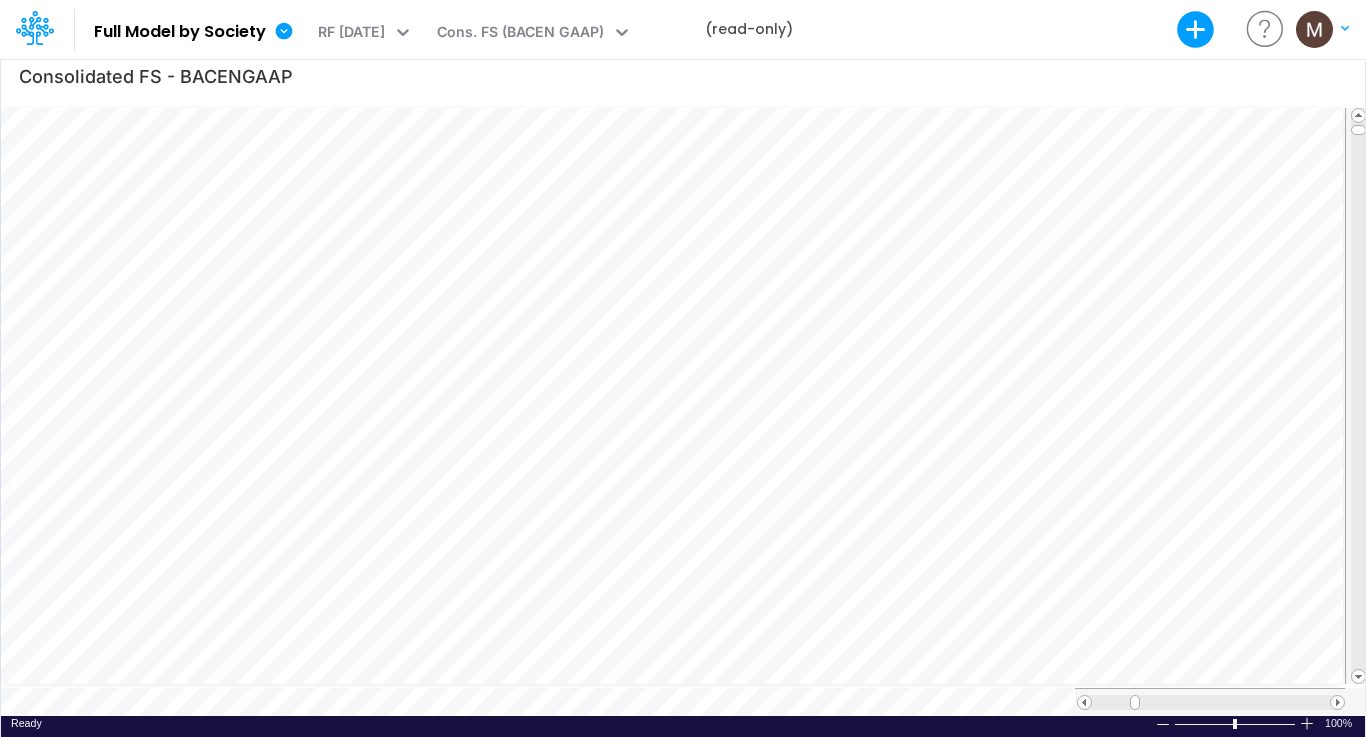 scroll, scrollTop: 10, scrollLeft: 2, axis: both 